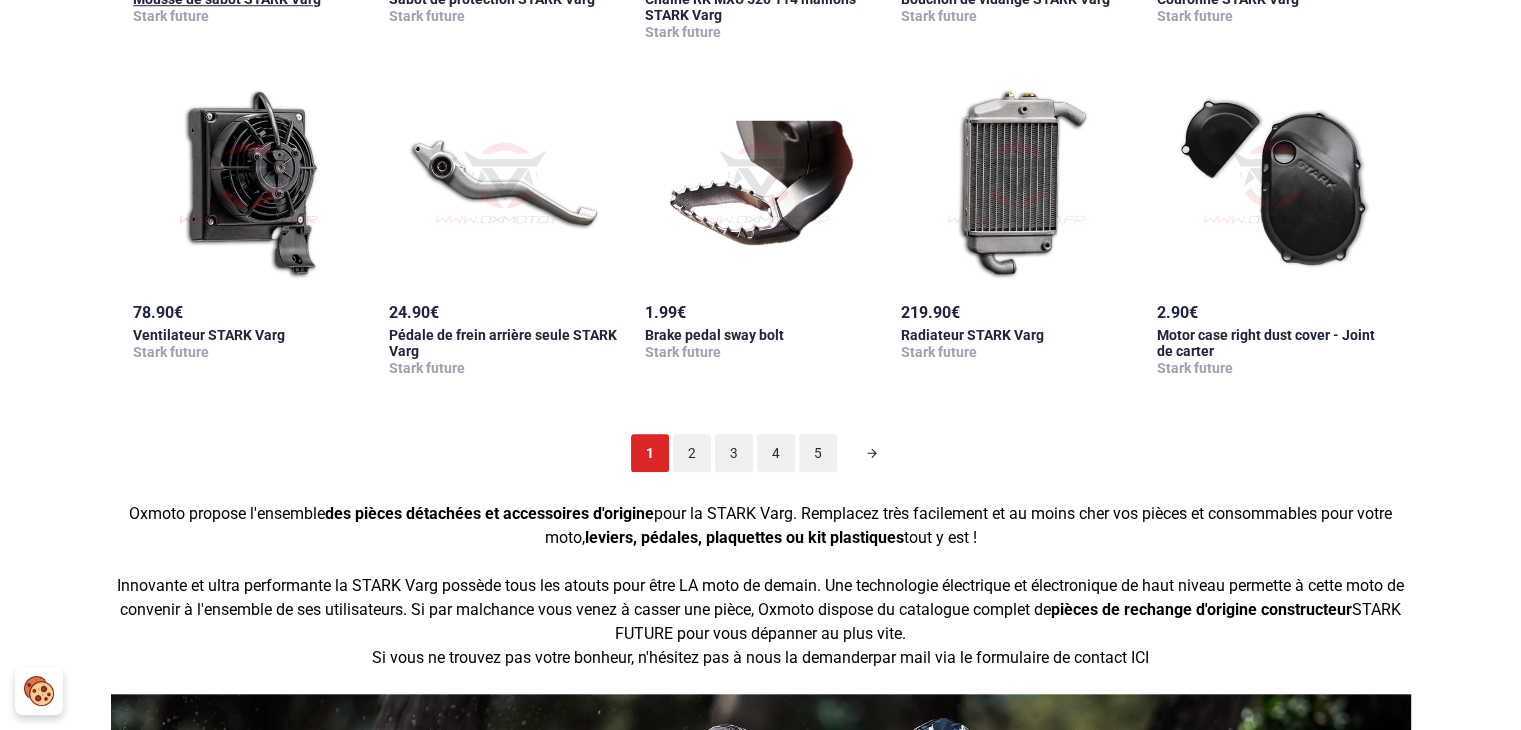scroll, scrollTop: 1800, scrollLeft: 0, axis: vertical 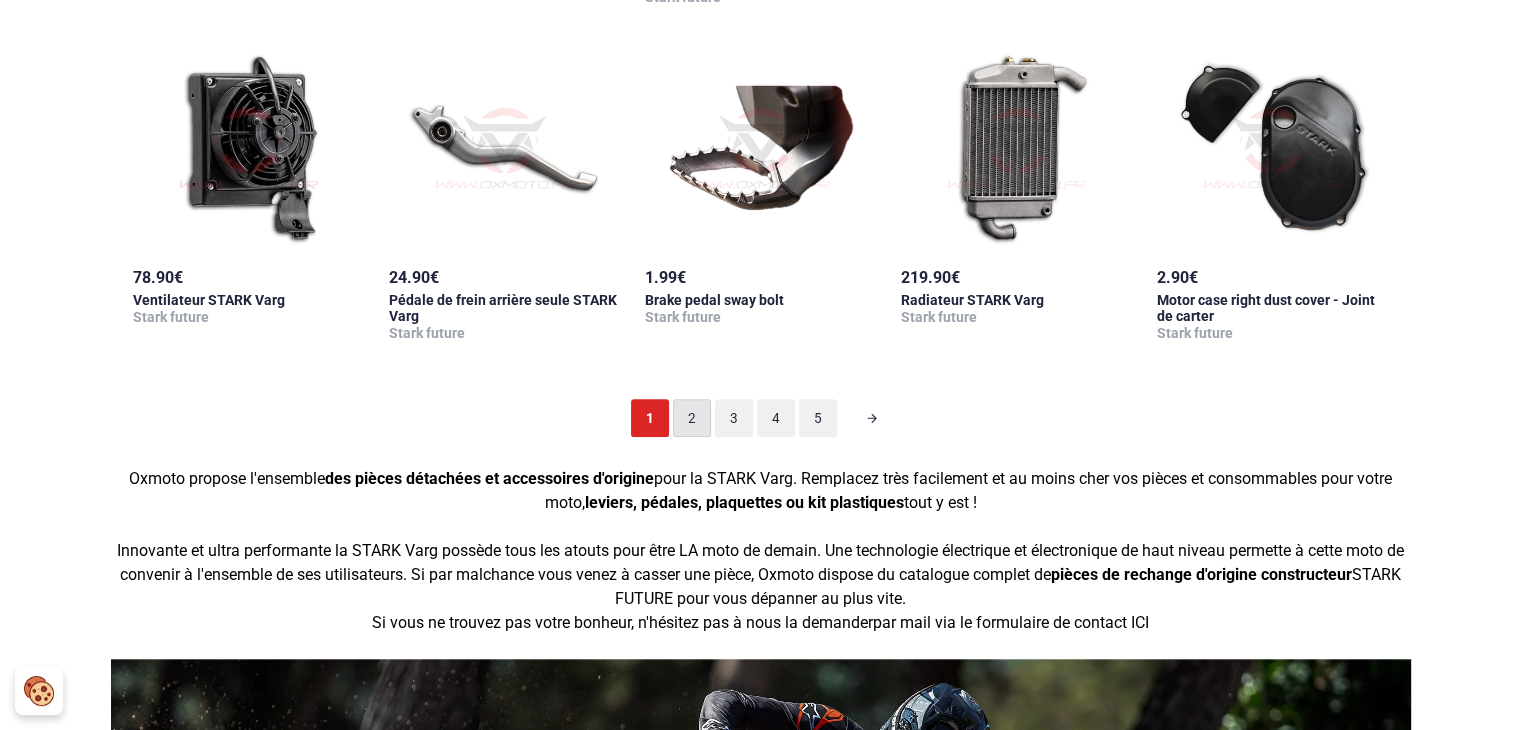click on "2" at bounding box center [692, 418] 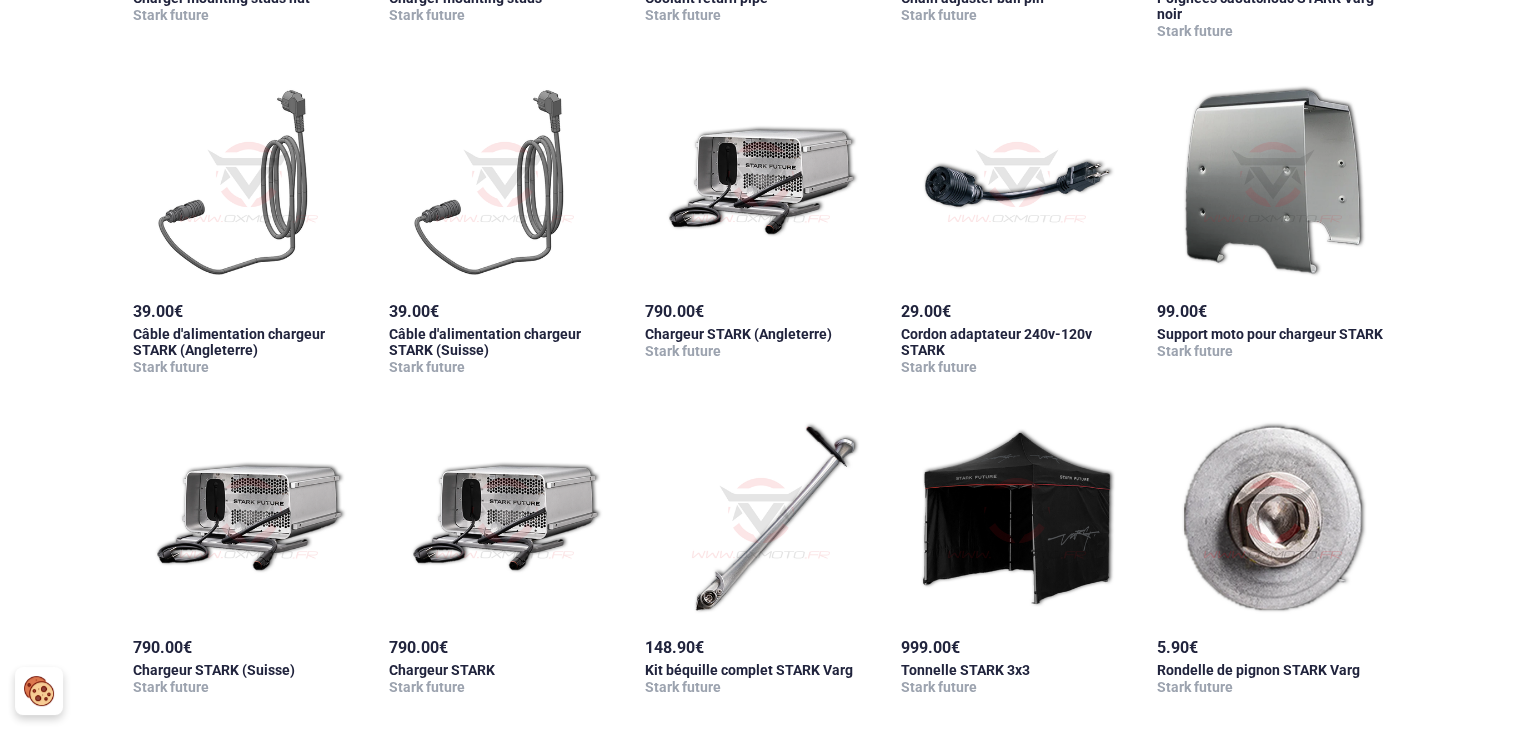 scroll, scrollTop: 1498, scrollLeft: 0, axis: vertical 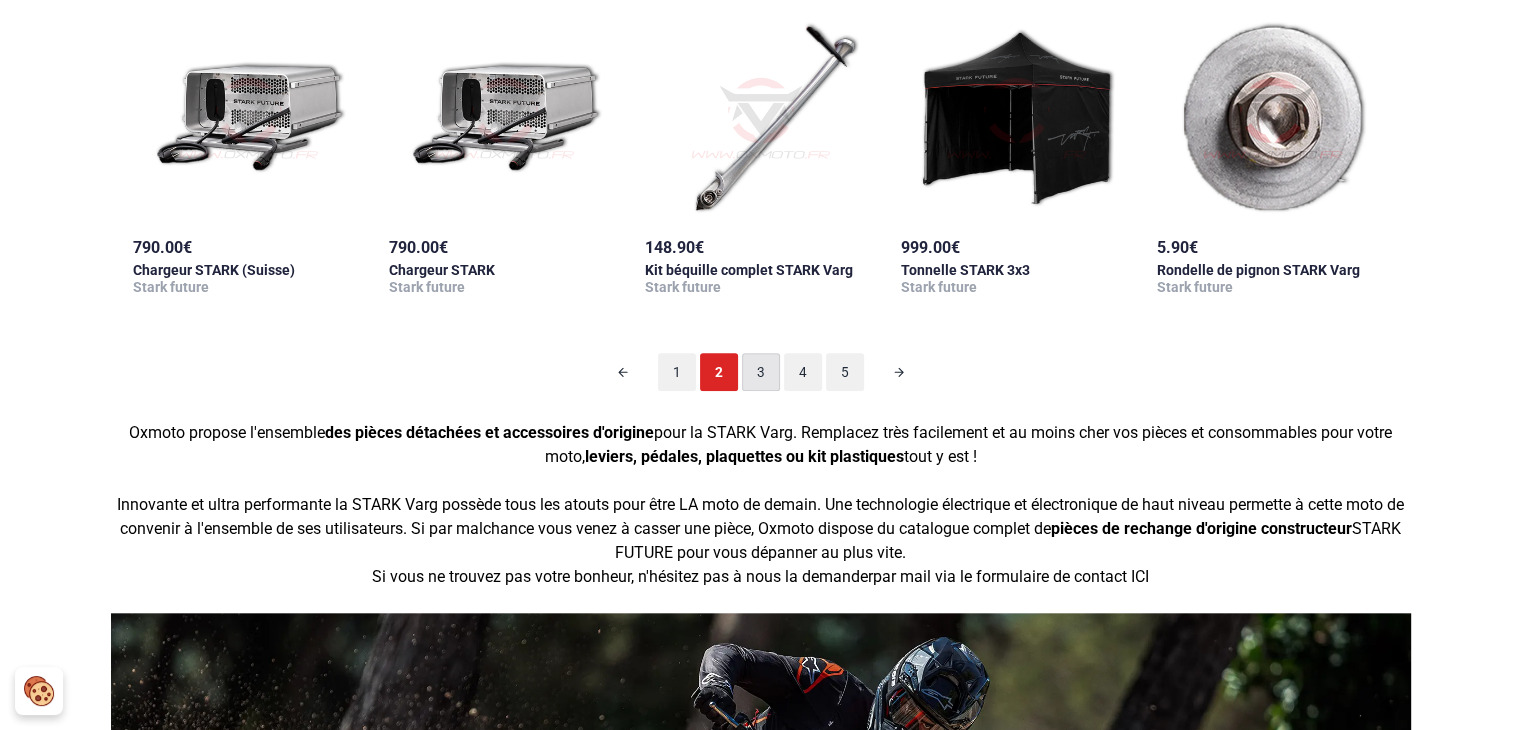 click on "3" at bounding box center [761, 372] 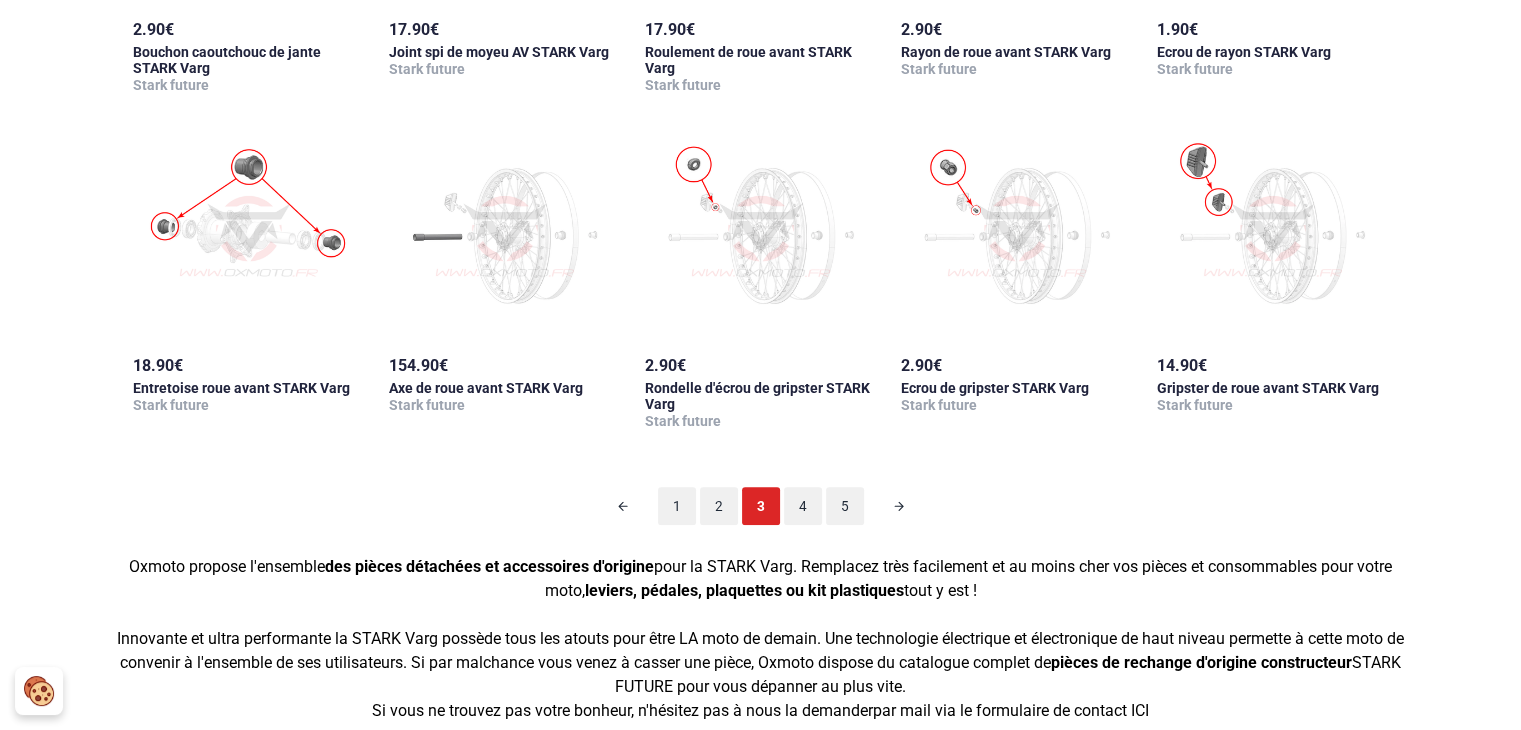 scroll, scrollTop: 1698, scrollLeft: 0, axis: vertical 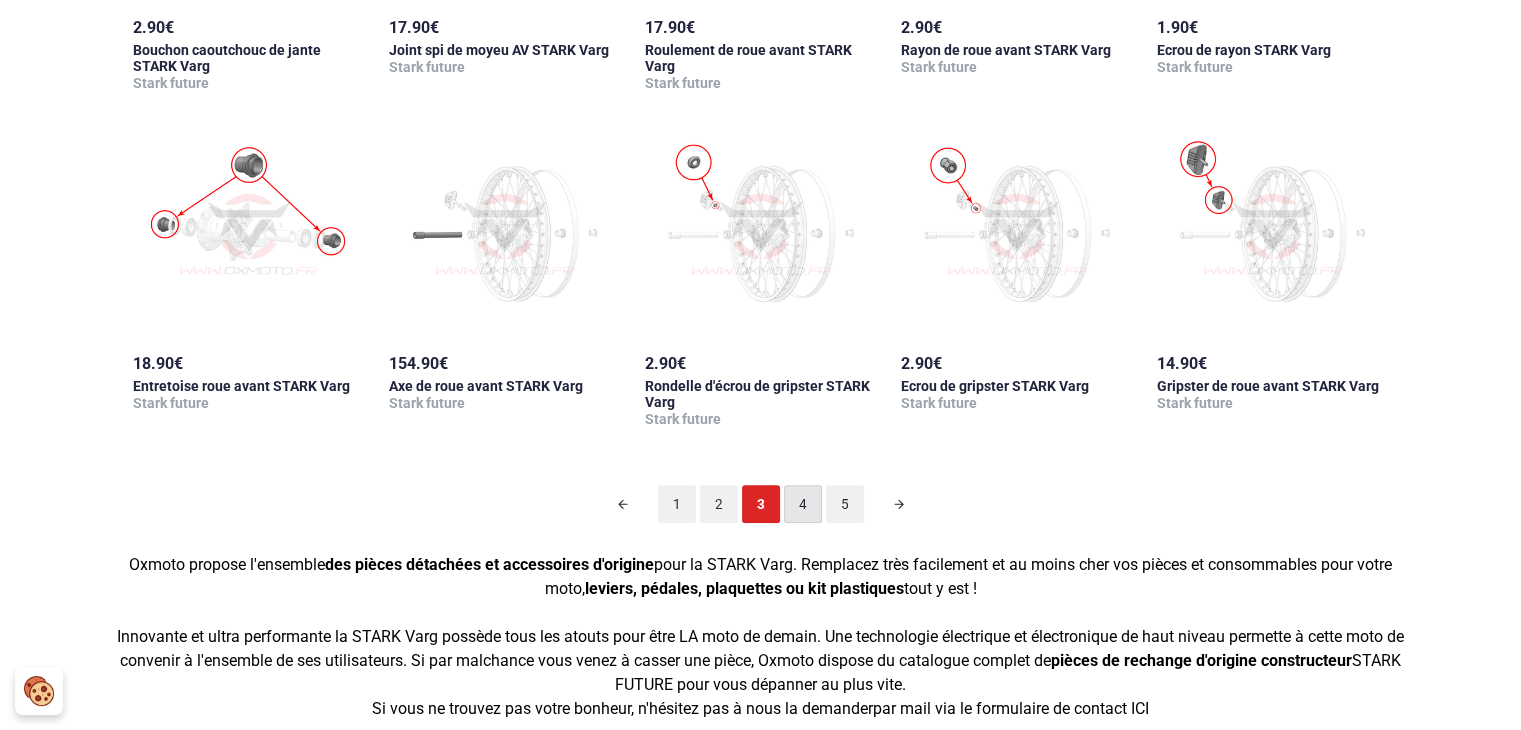 click on "4" at bounding box center (803, 504) 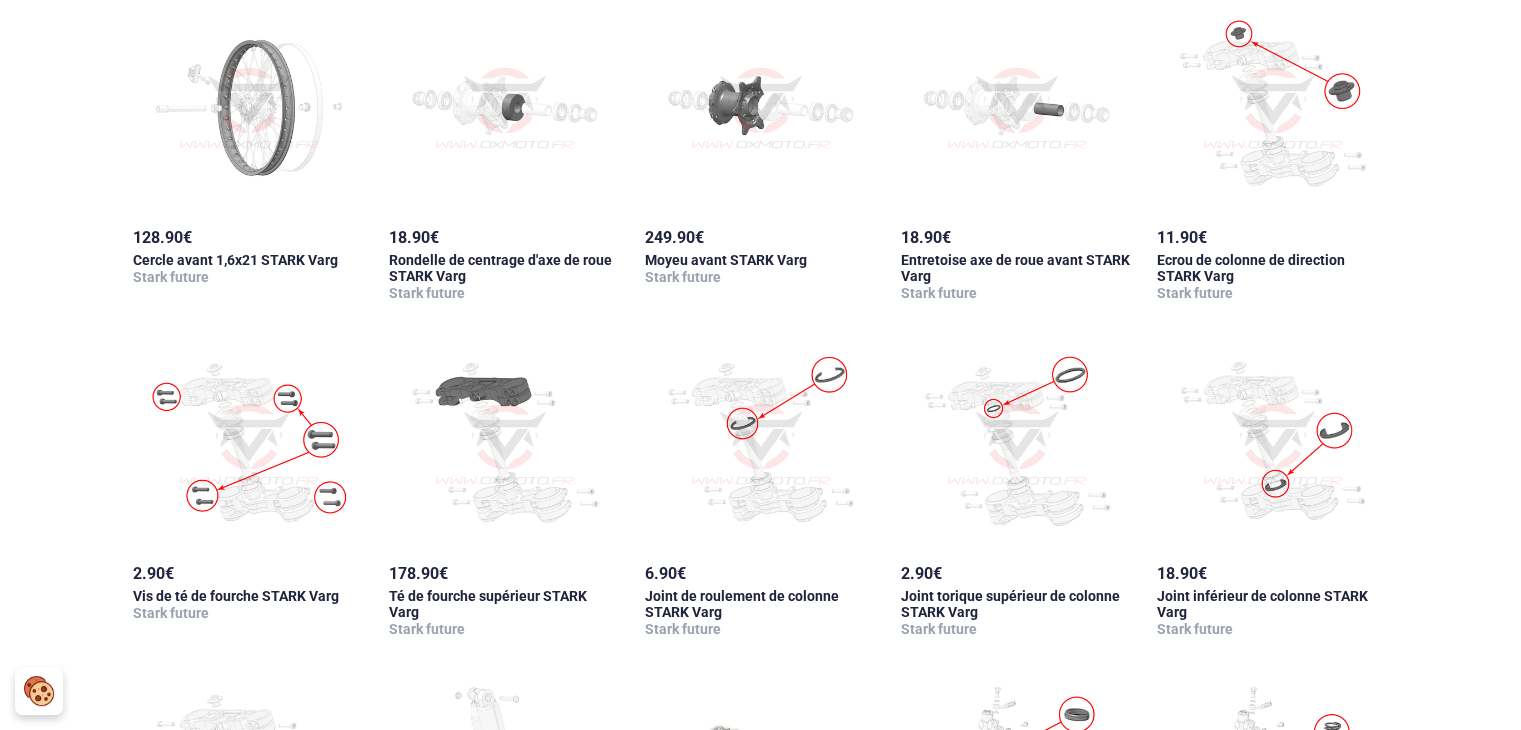 scroll, scrollTop: 498, scrollLeft: 0, axis: vertical 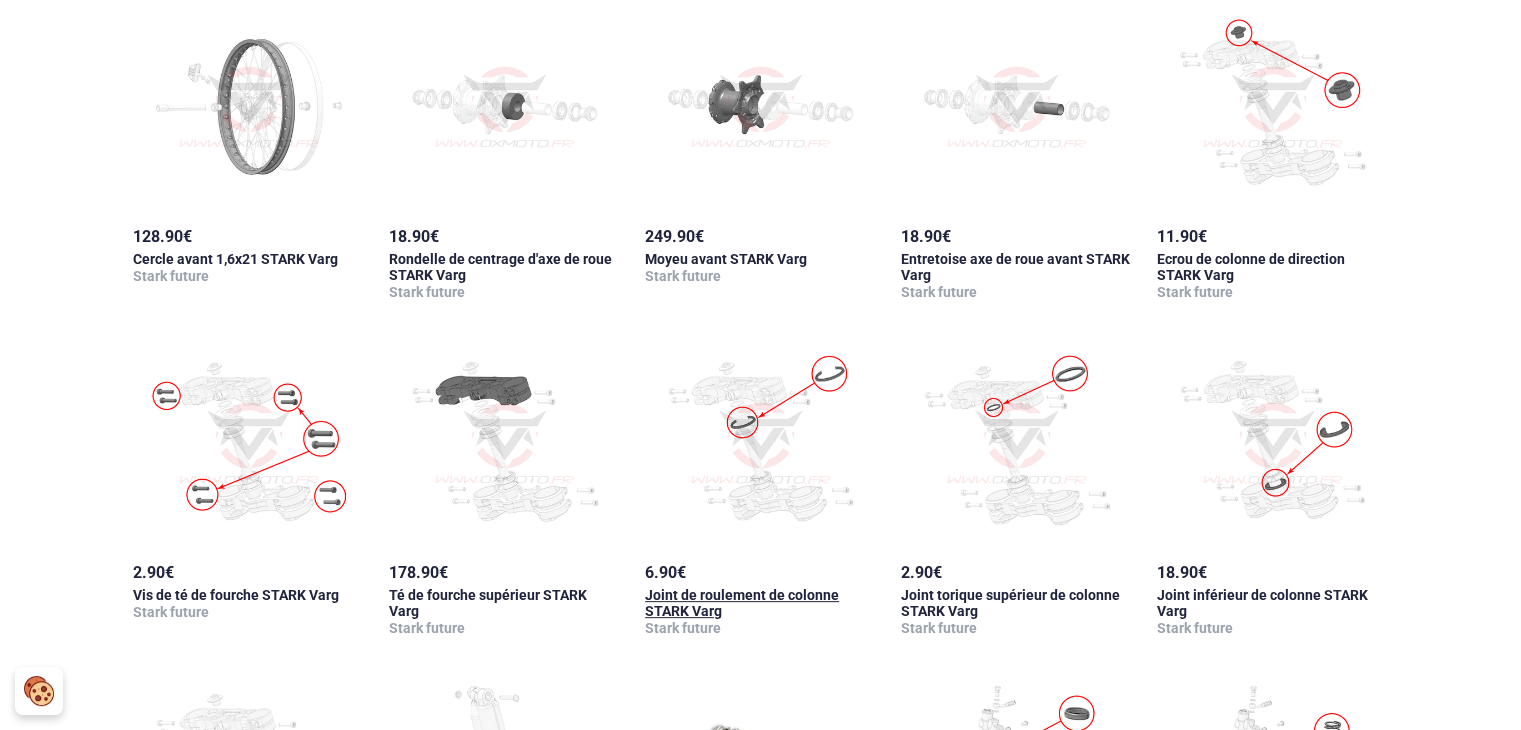 click at bounding box center (761, 443) 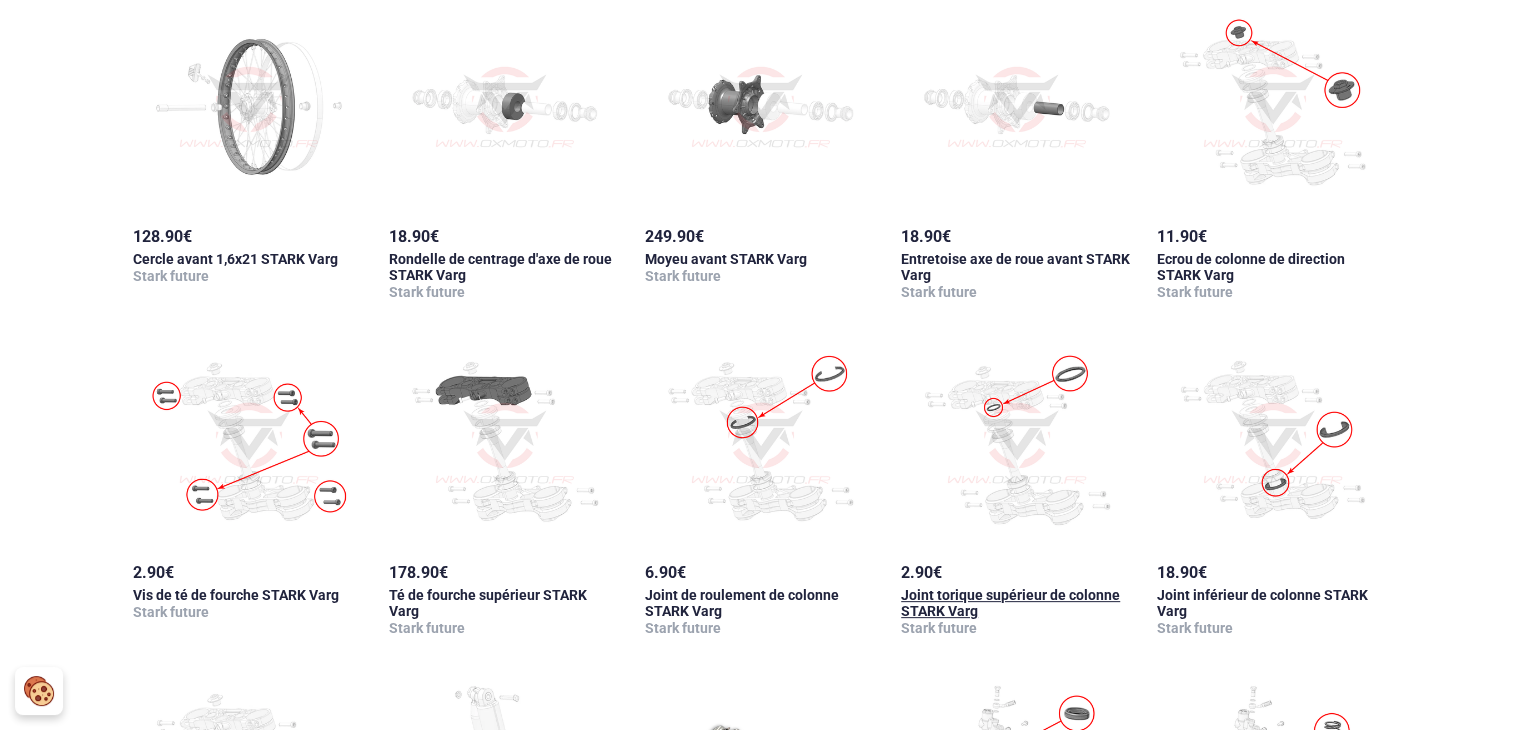 click at bounding box center (1017, 443) 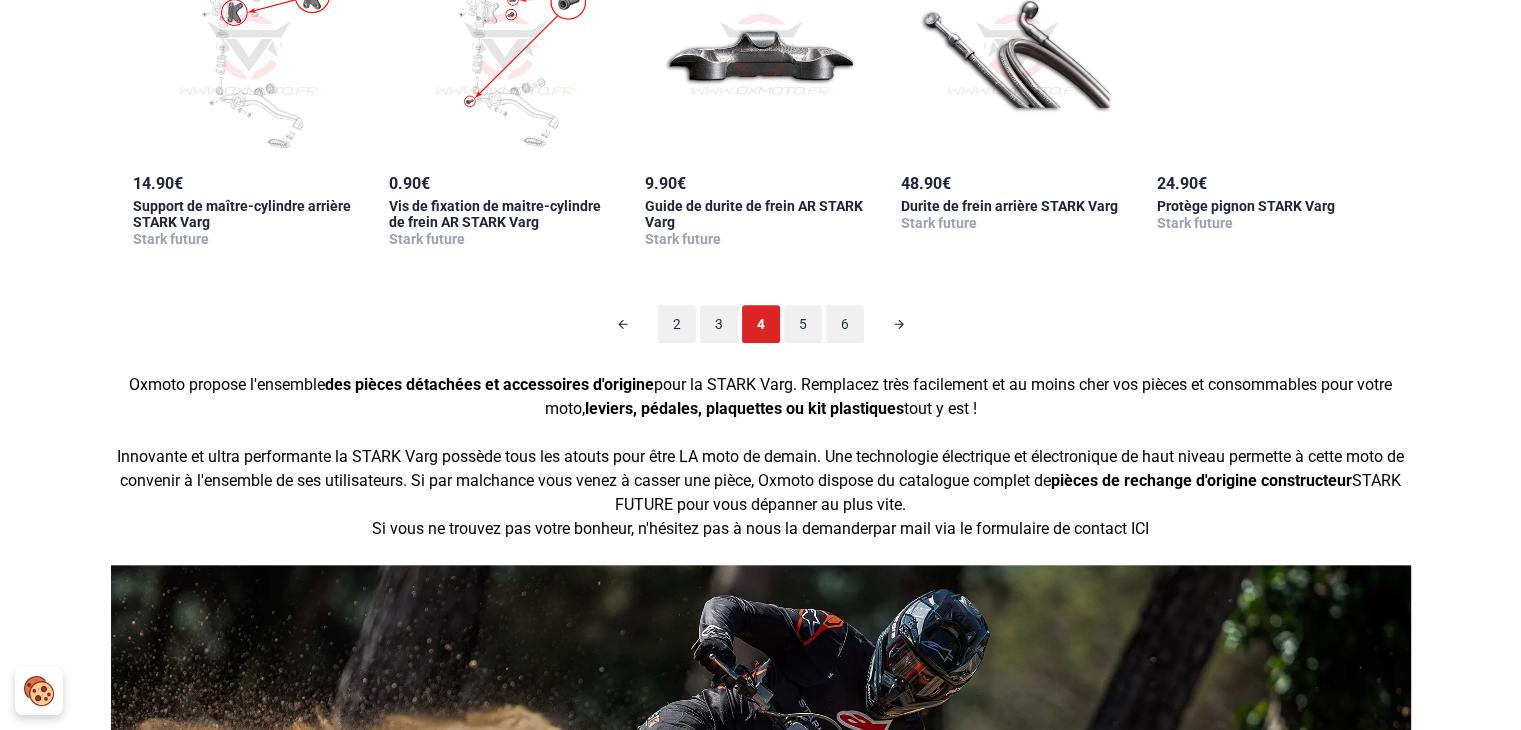 scroll, scrollTop: 1898, scrollLeft: 0, axis: vertical 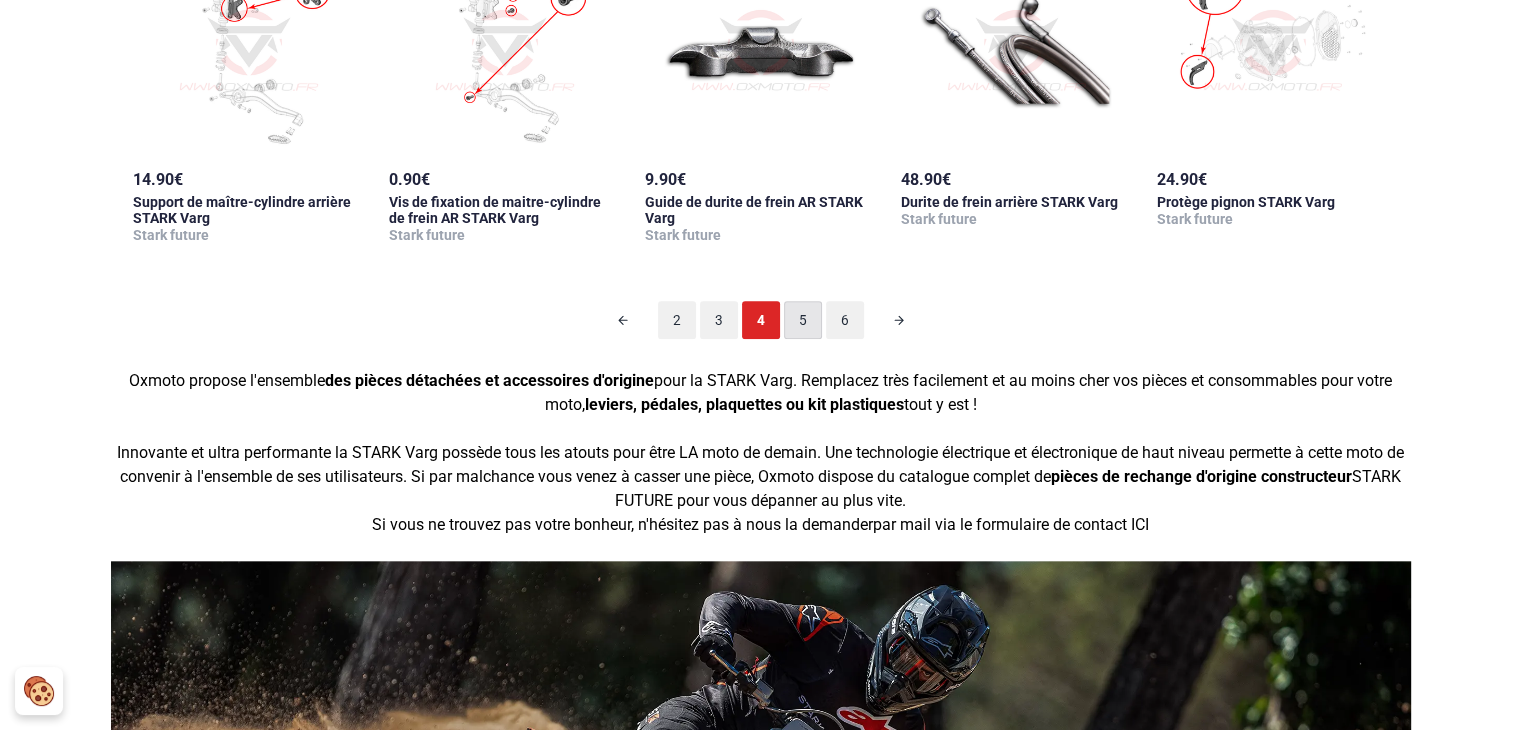 click on "5" at bounding box center [803, 320] 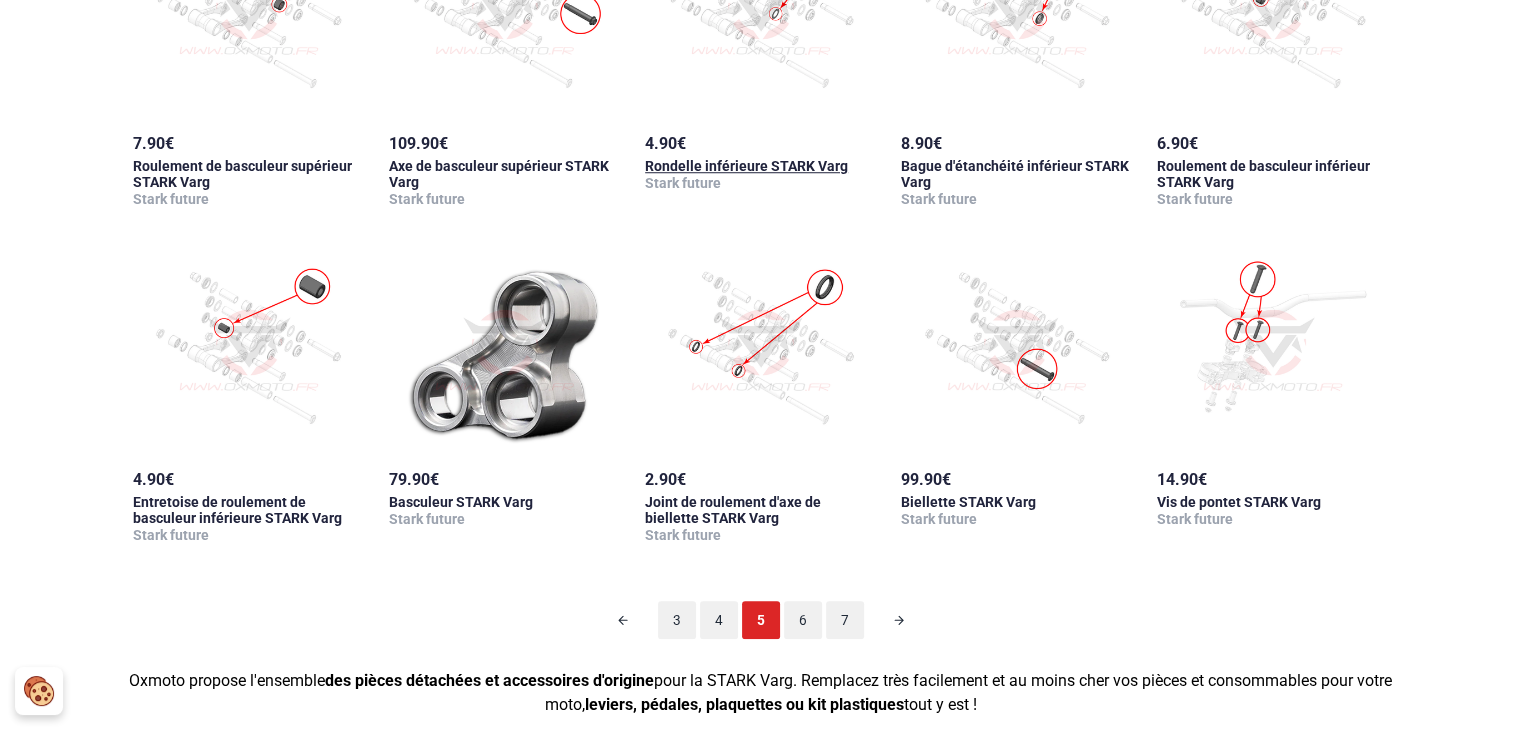 scroll, scrollTop: 1698, scrollLeft: 0, axis: vertical 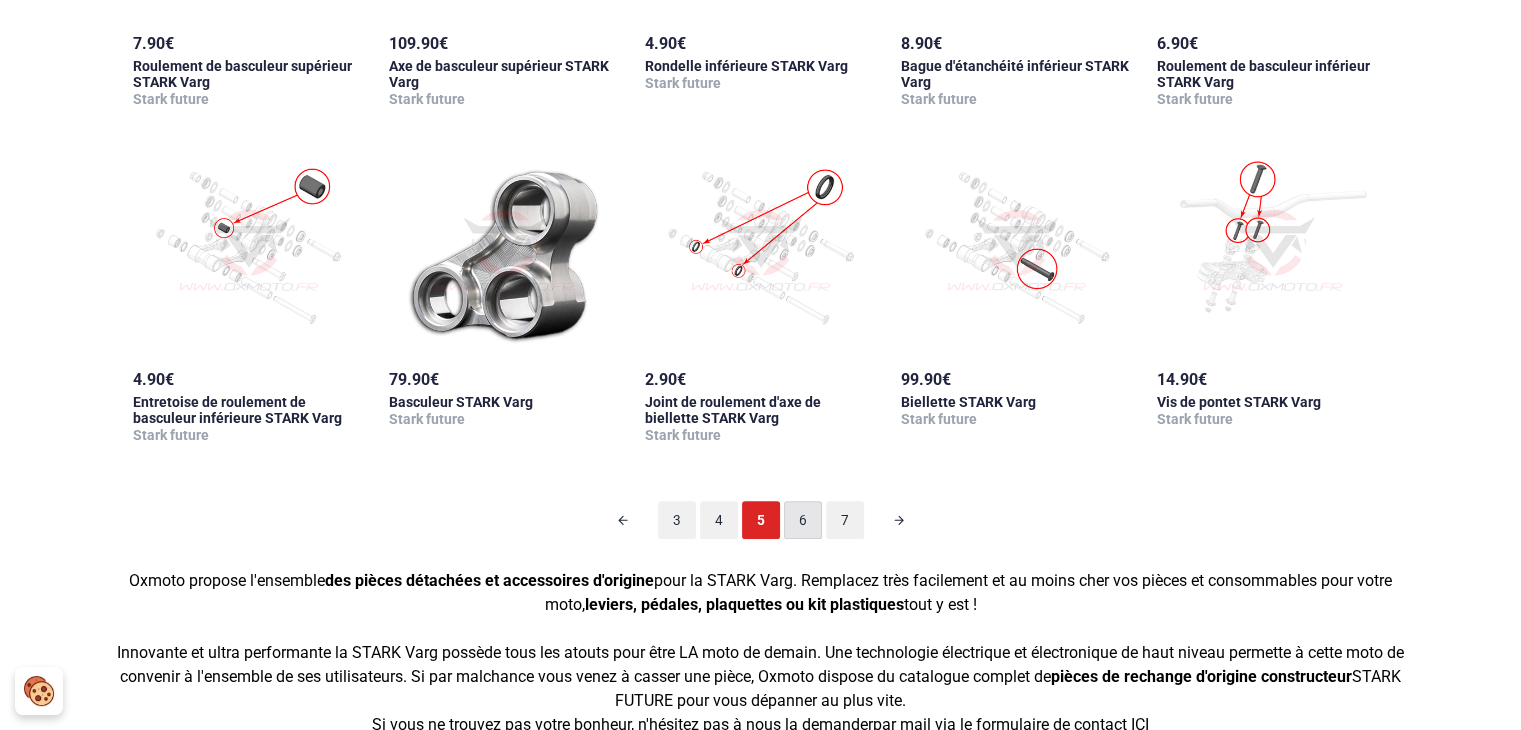 click on "6" at bounding box center [803, 520] 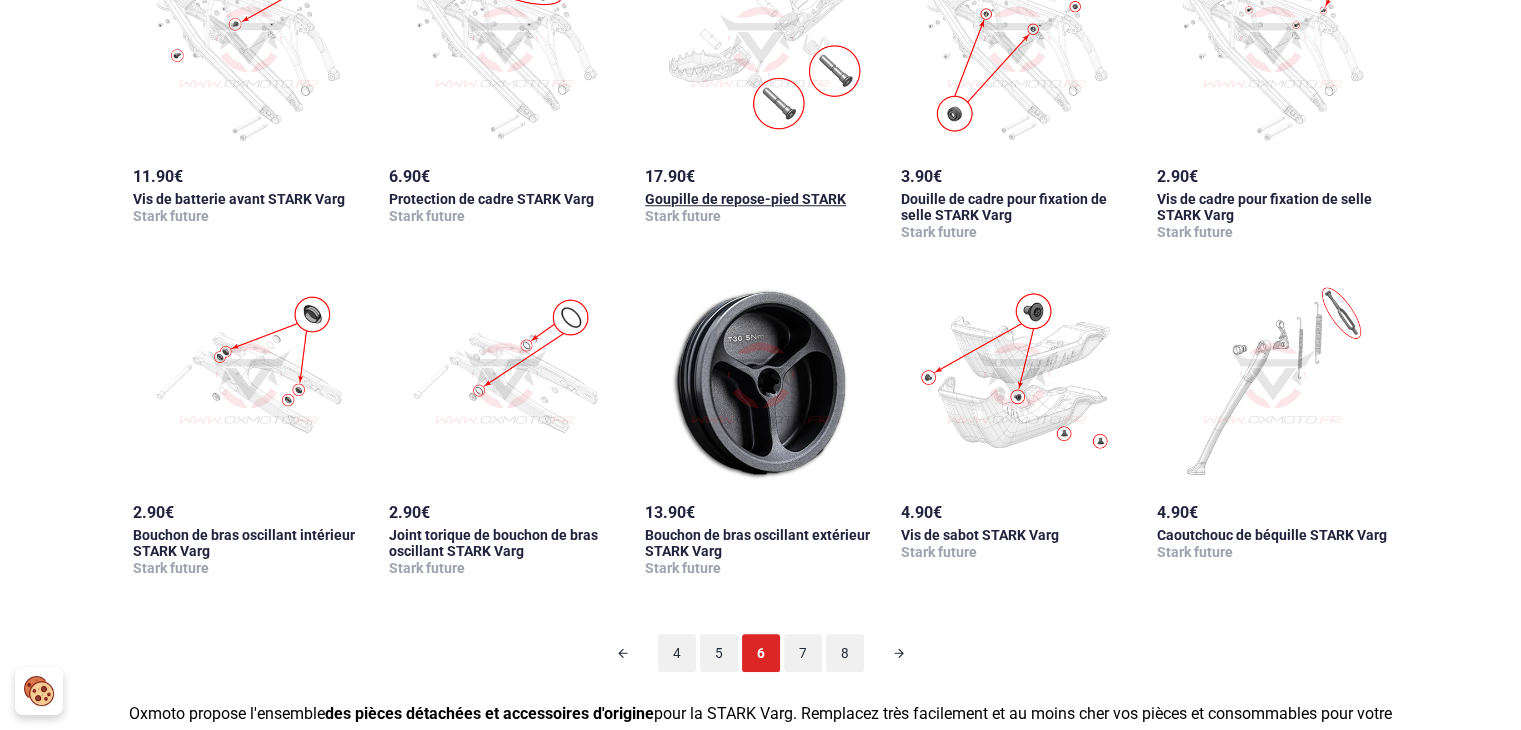 scroll, scrollTop: 1698, scrollLeft: 0, axis: vertical 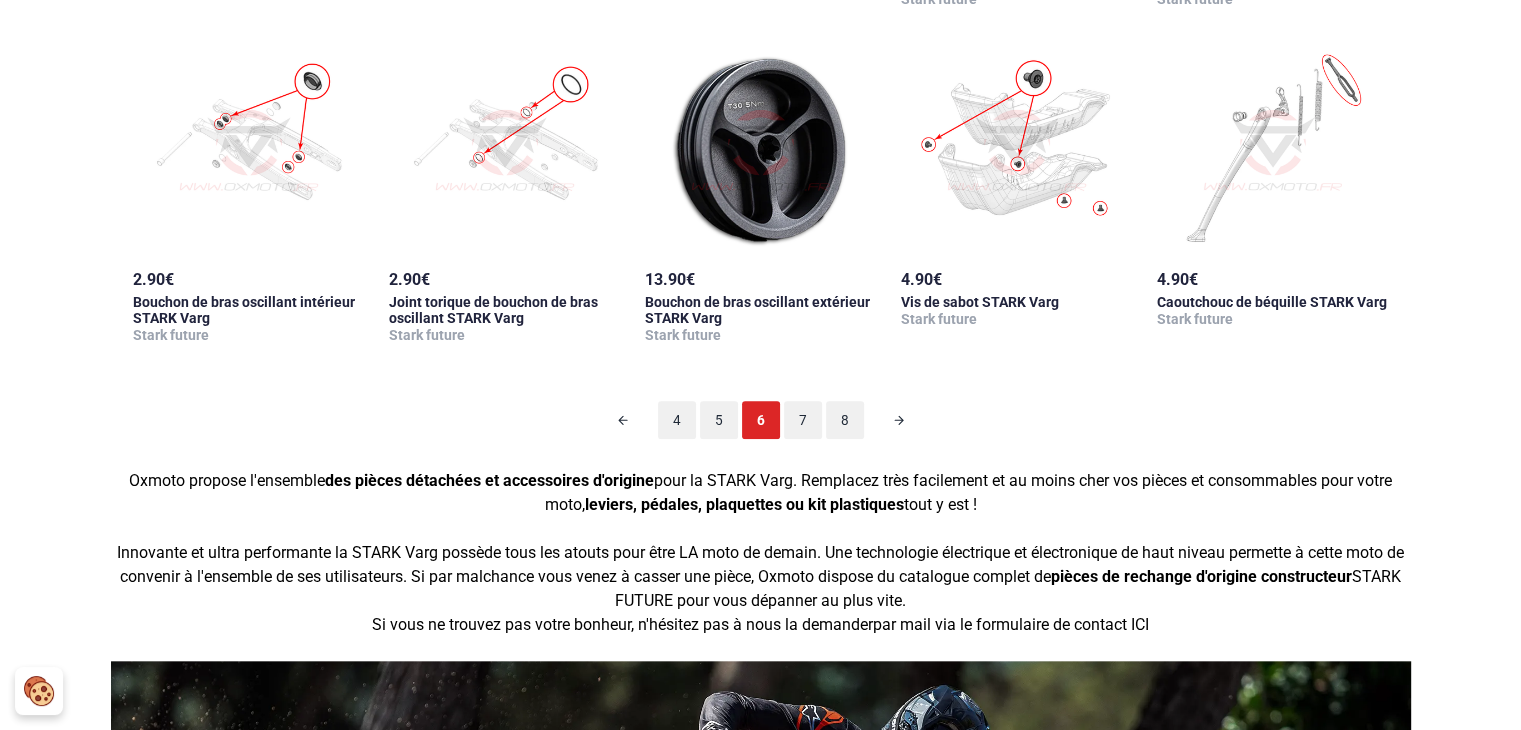 click on "7" at bounding box center (803, 420) 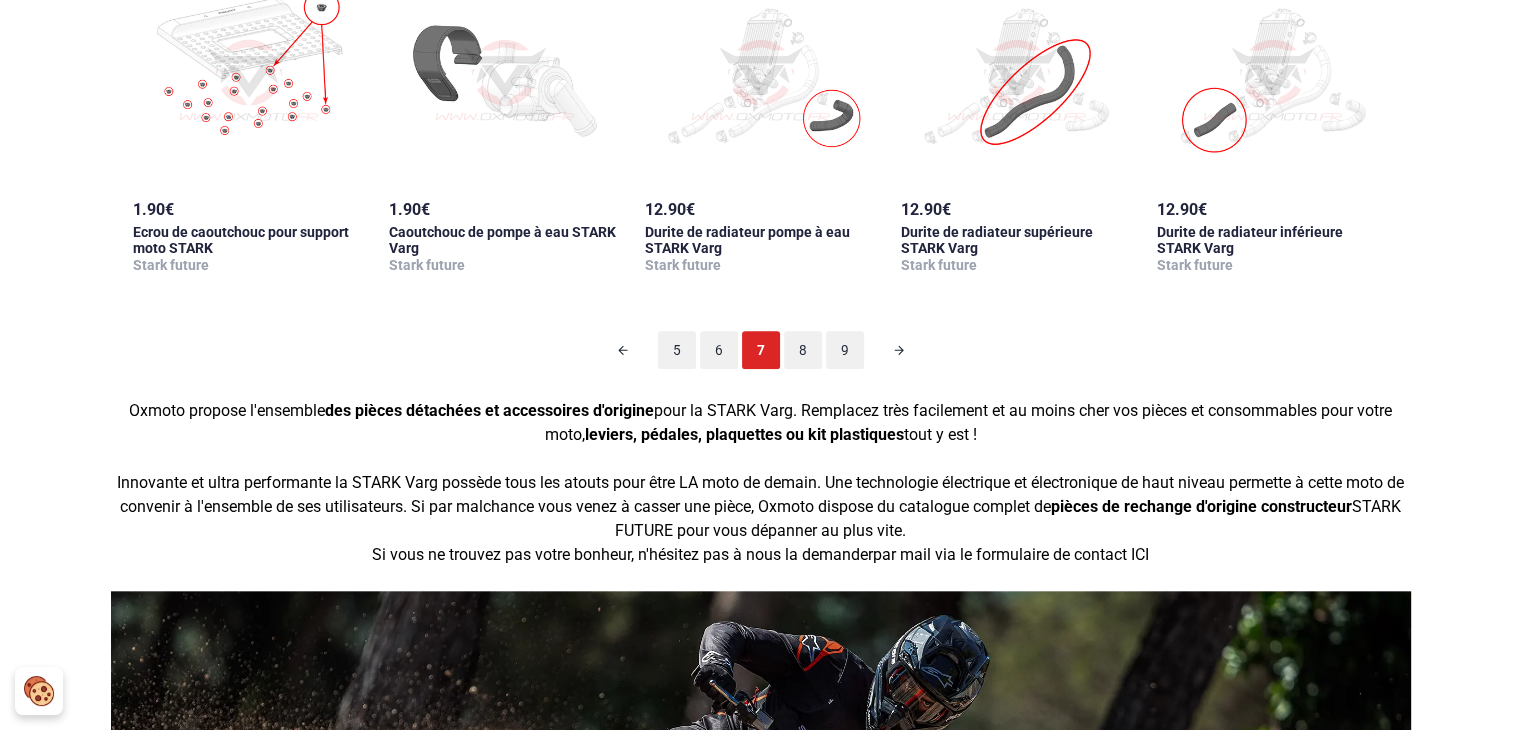 scroll, scrollTop: 1898, scrollLeft: 0, axis: vertical 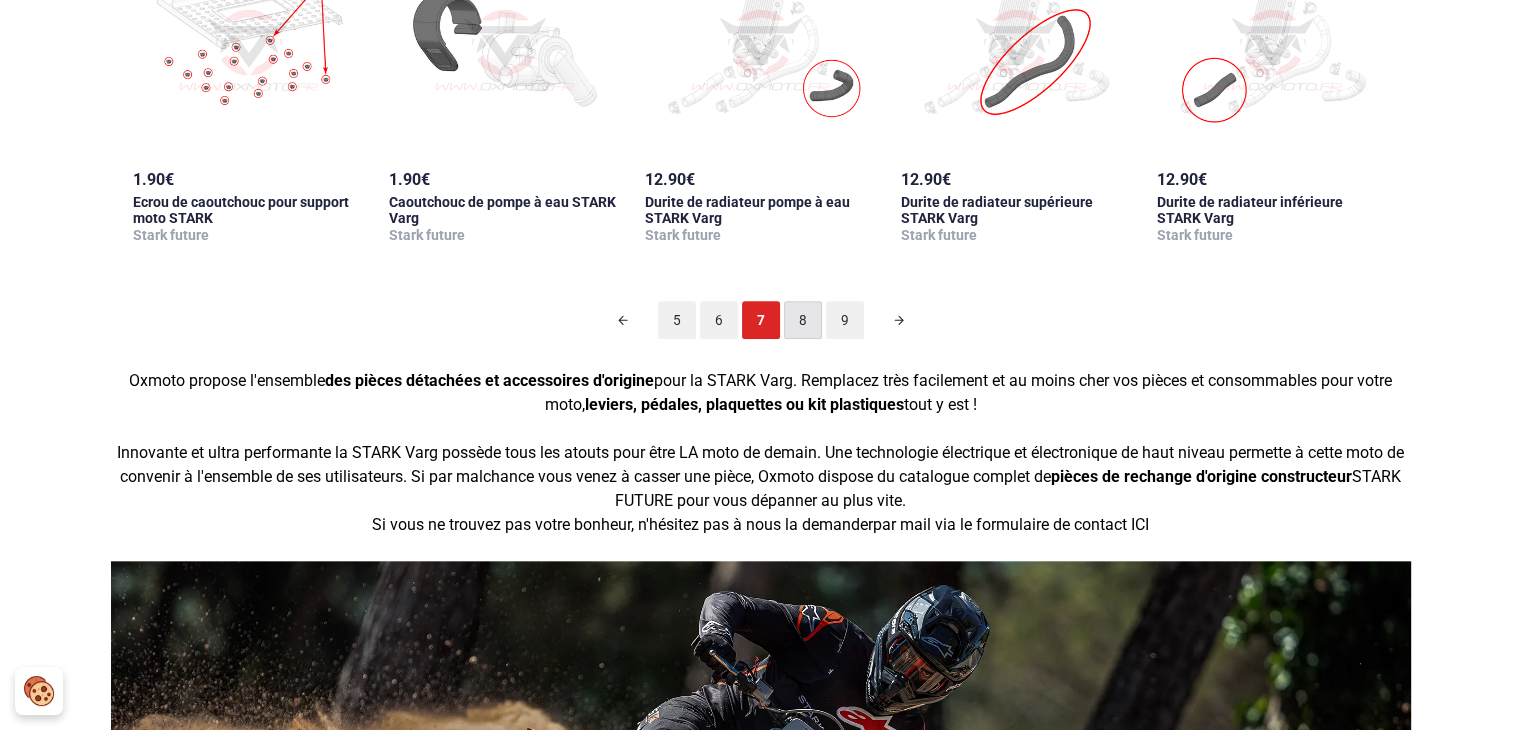 click on "8" at bounding box center [803, 320] 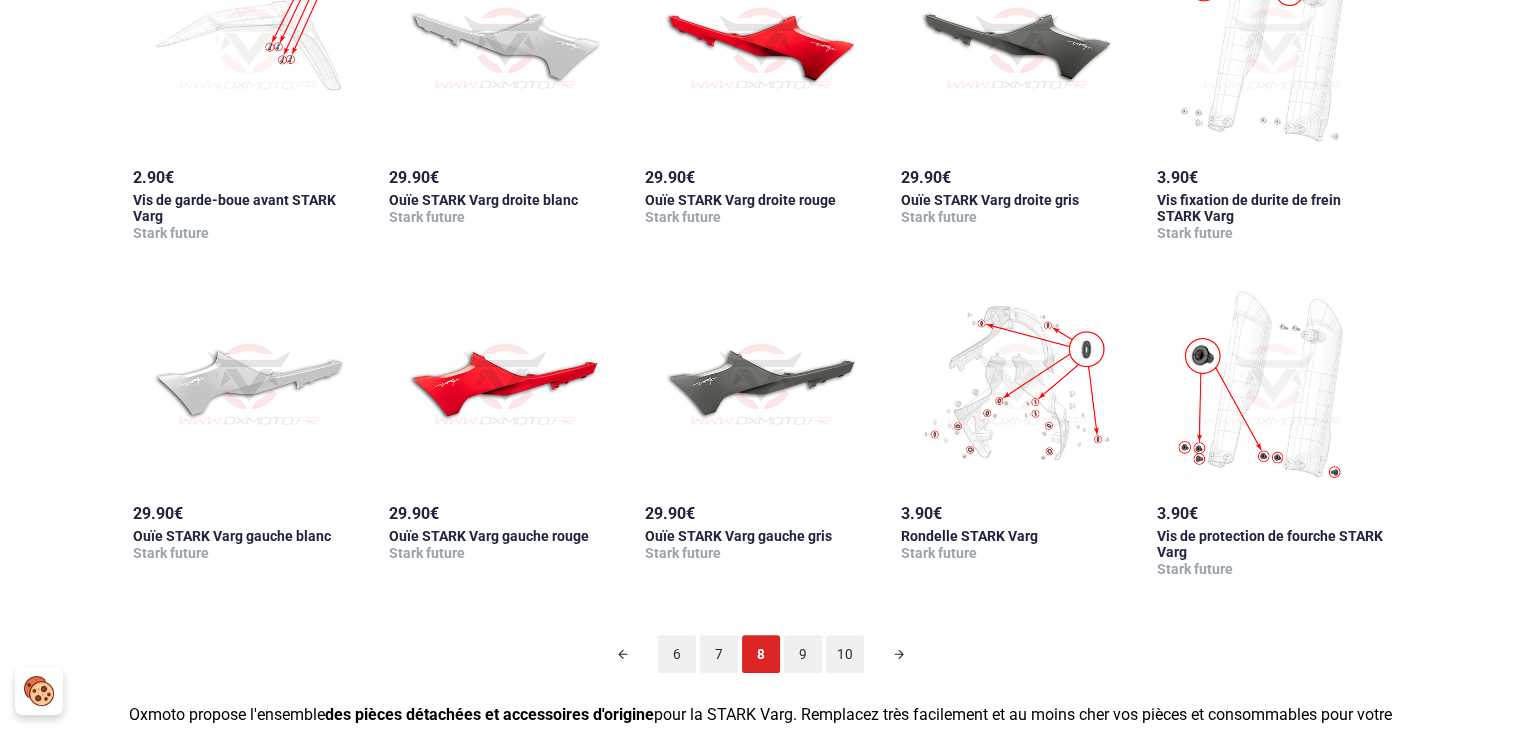 scroll, scrollTop: 1598, scrollLeft: 0, axis: vertical 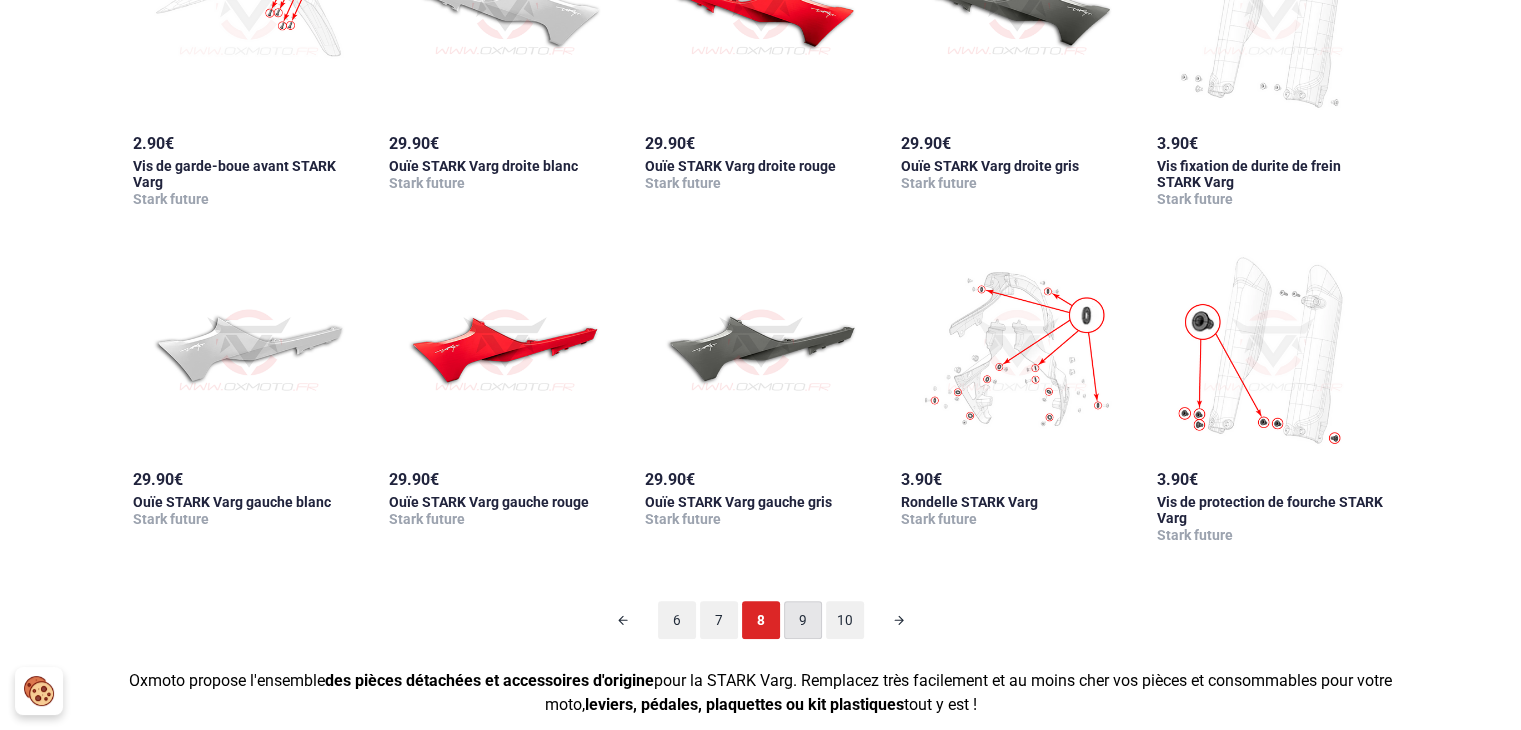 click on "9" at bounding box center (803, 620) 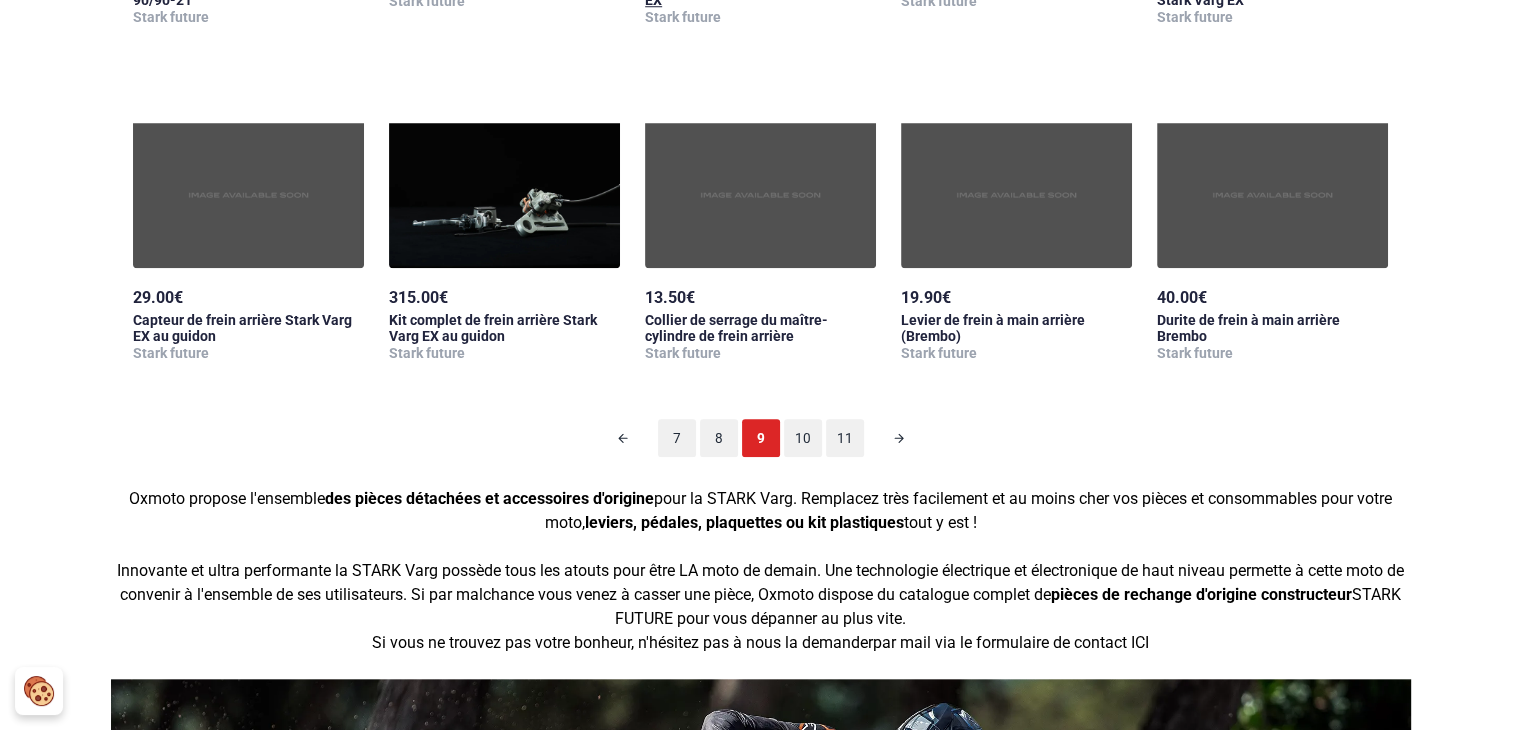 scroll, scrollTop: 1798, scrollLeft: 0, axis: vertical 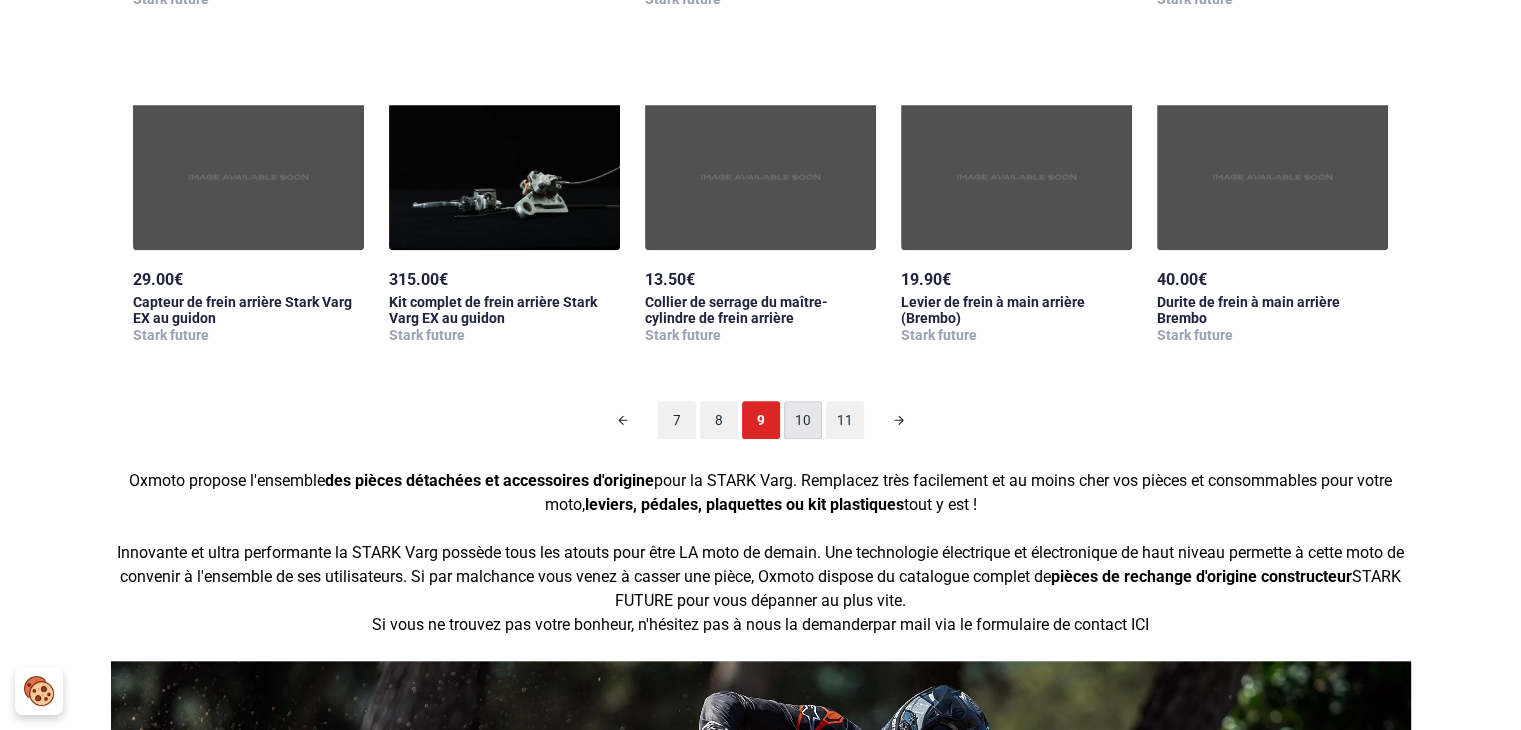 click on "10" at bounding box center (803, 420) 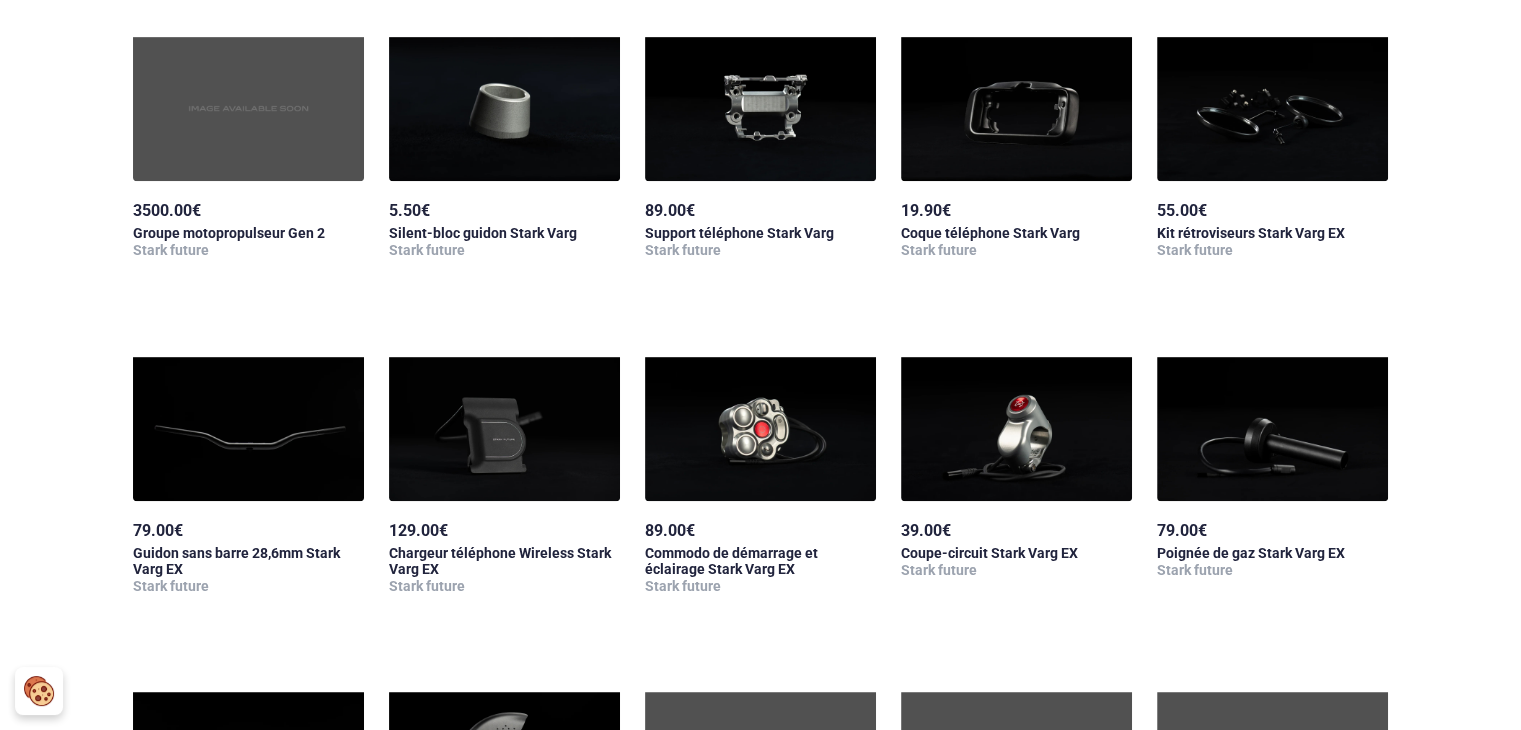 scroll, scrollTop: 1198, scrollLeft: 0, axis: vertical 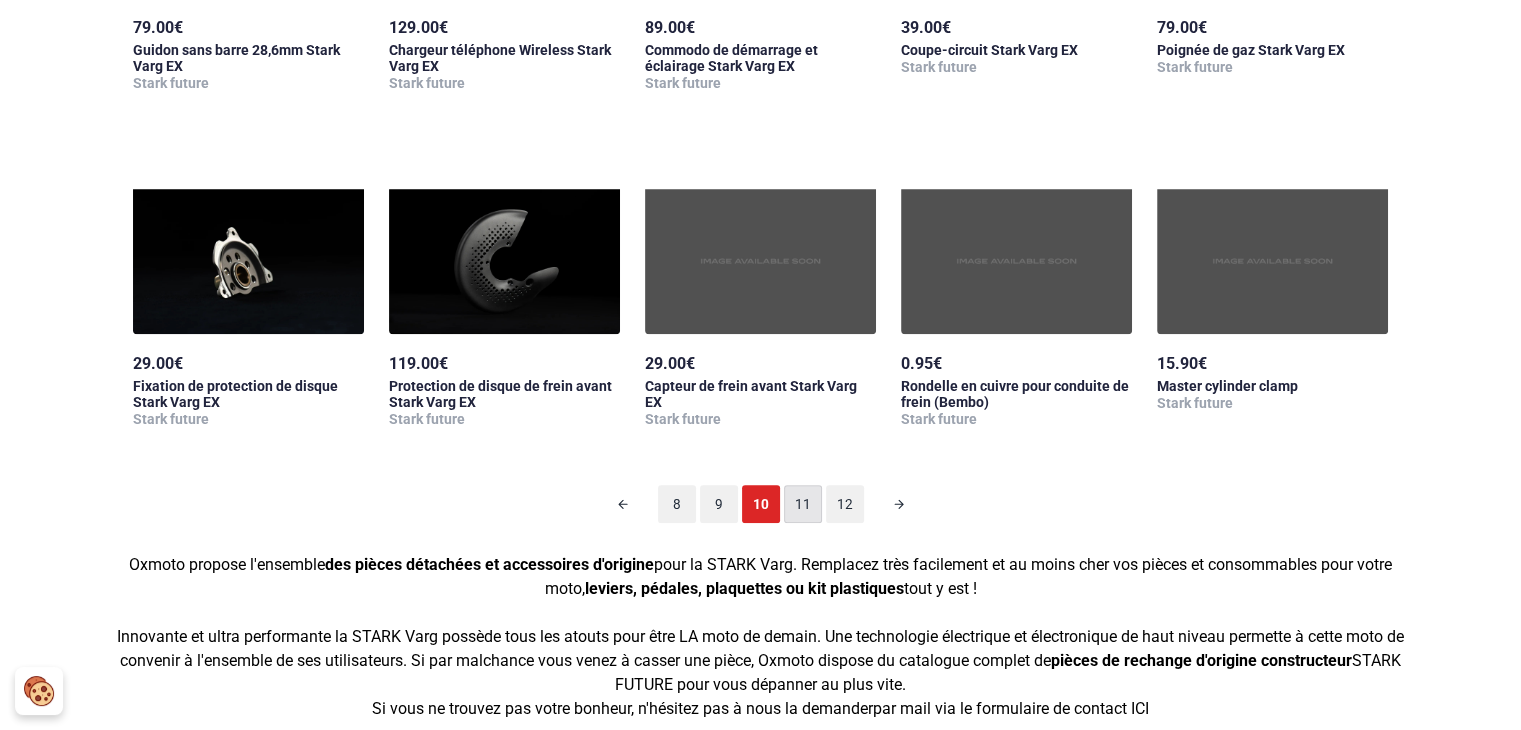 click on "11" at bounding box center [803, 504] 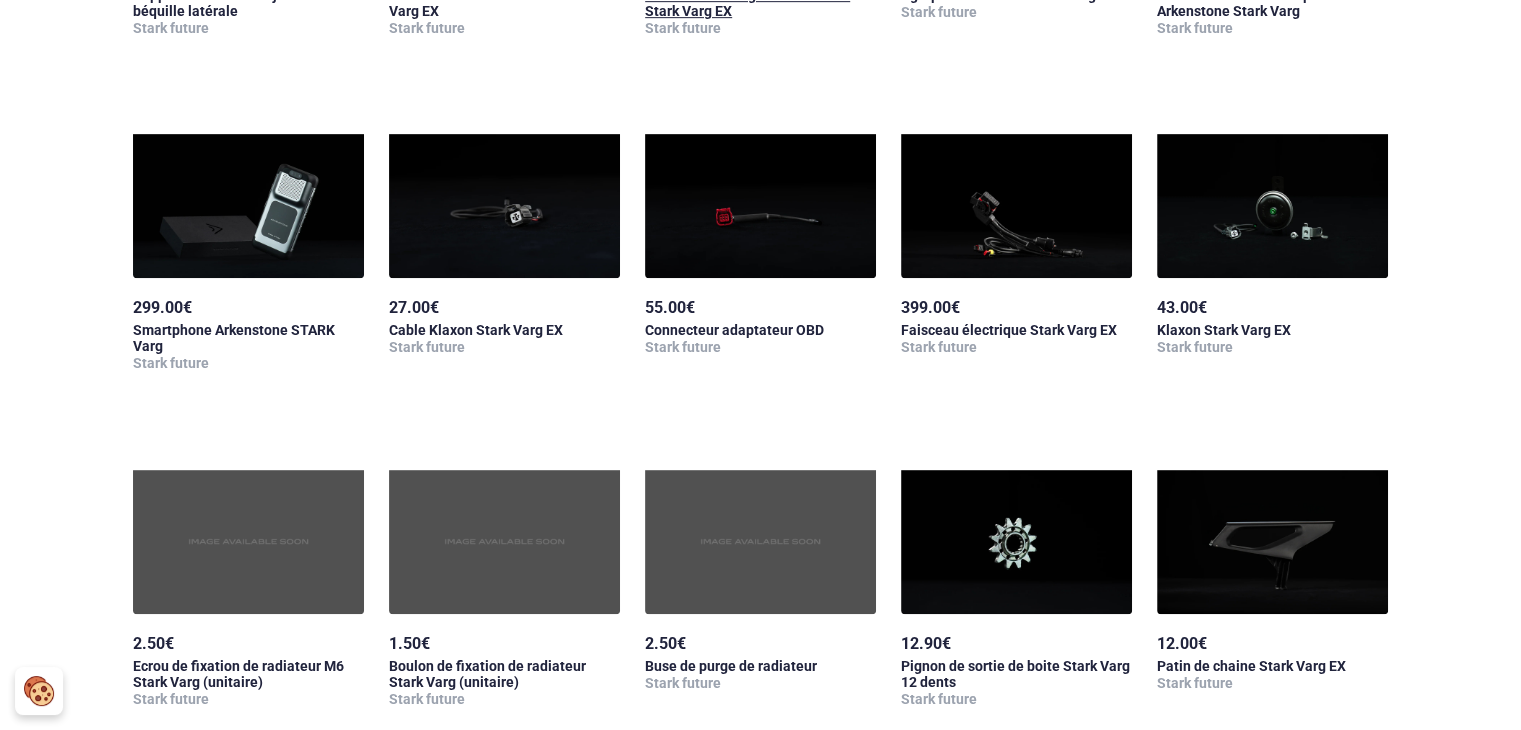 scroll, scrollTop: 1198, scrollLeft: 0, axis: vertical 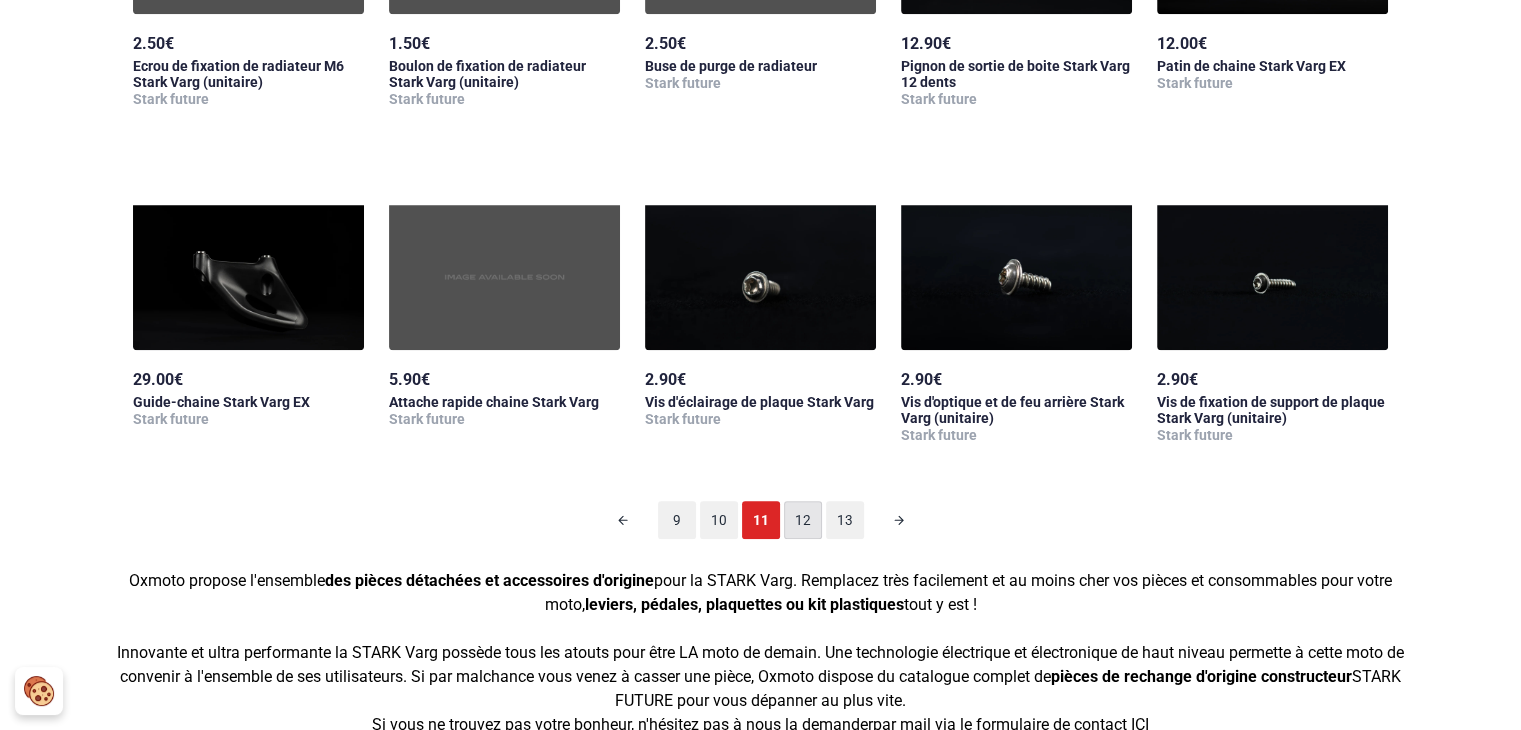 click on "12" at bounding box center [803, 520] 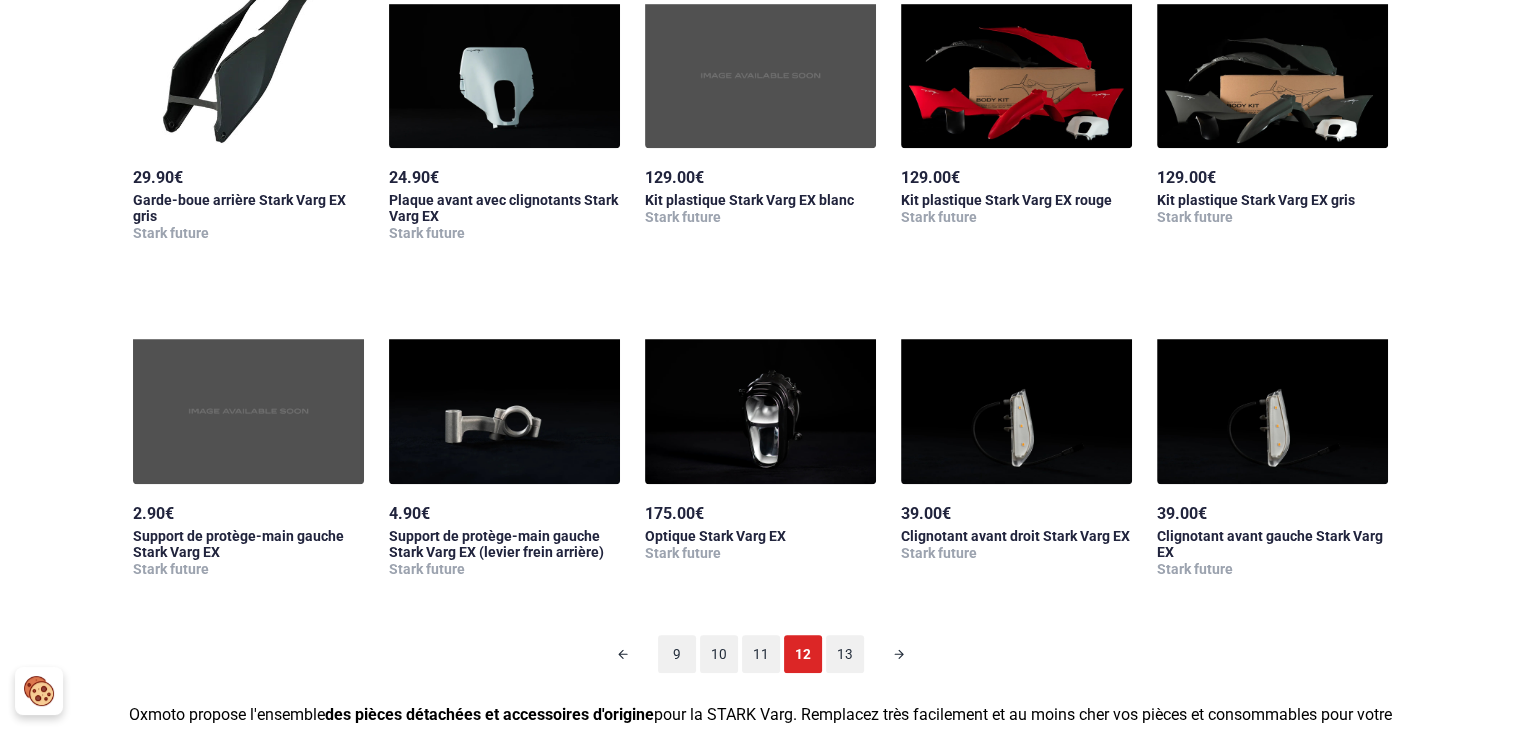 scroll, scrollTop: 1598, scrollLeft: 0, axis: vertical 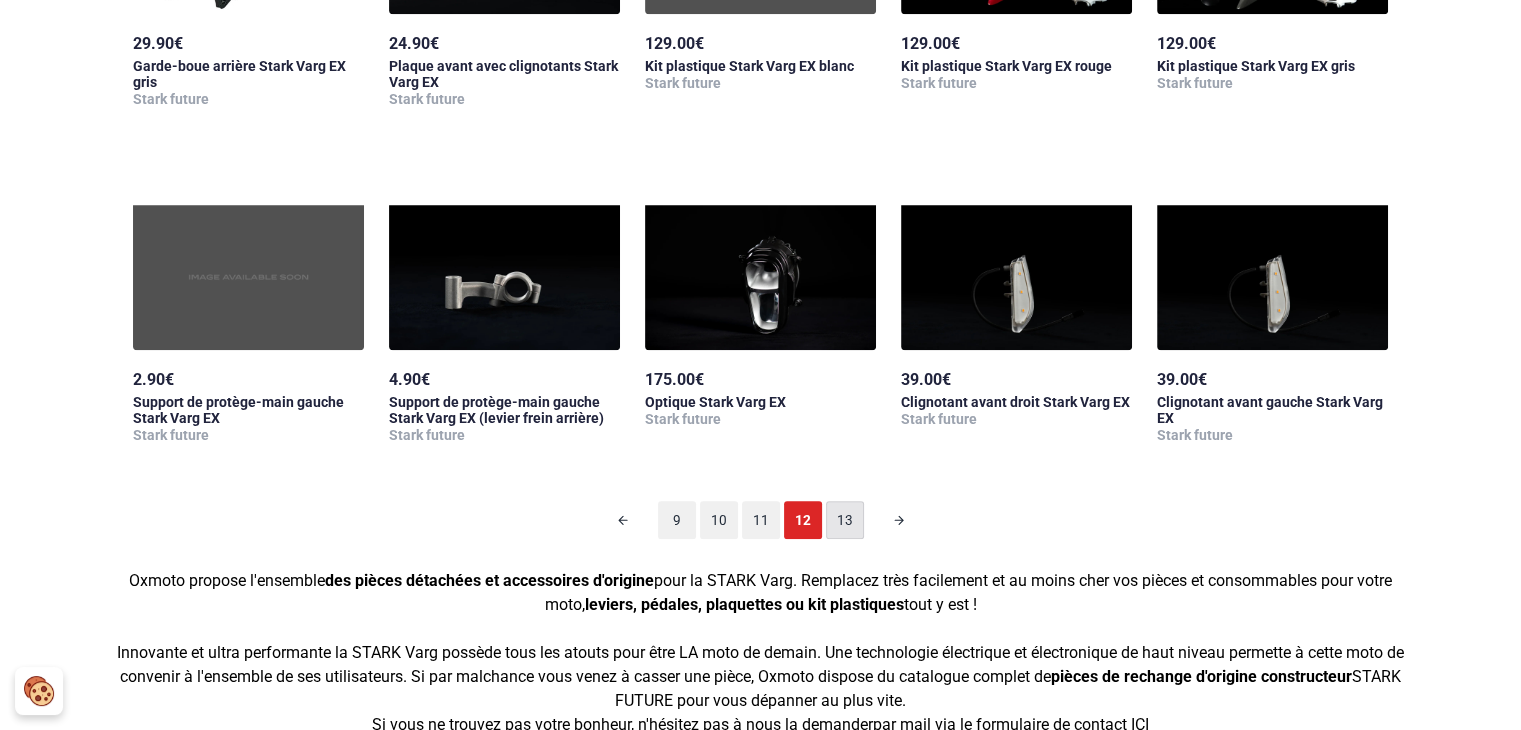 click on "13" at bounding box center (845, 520) 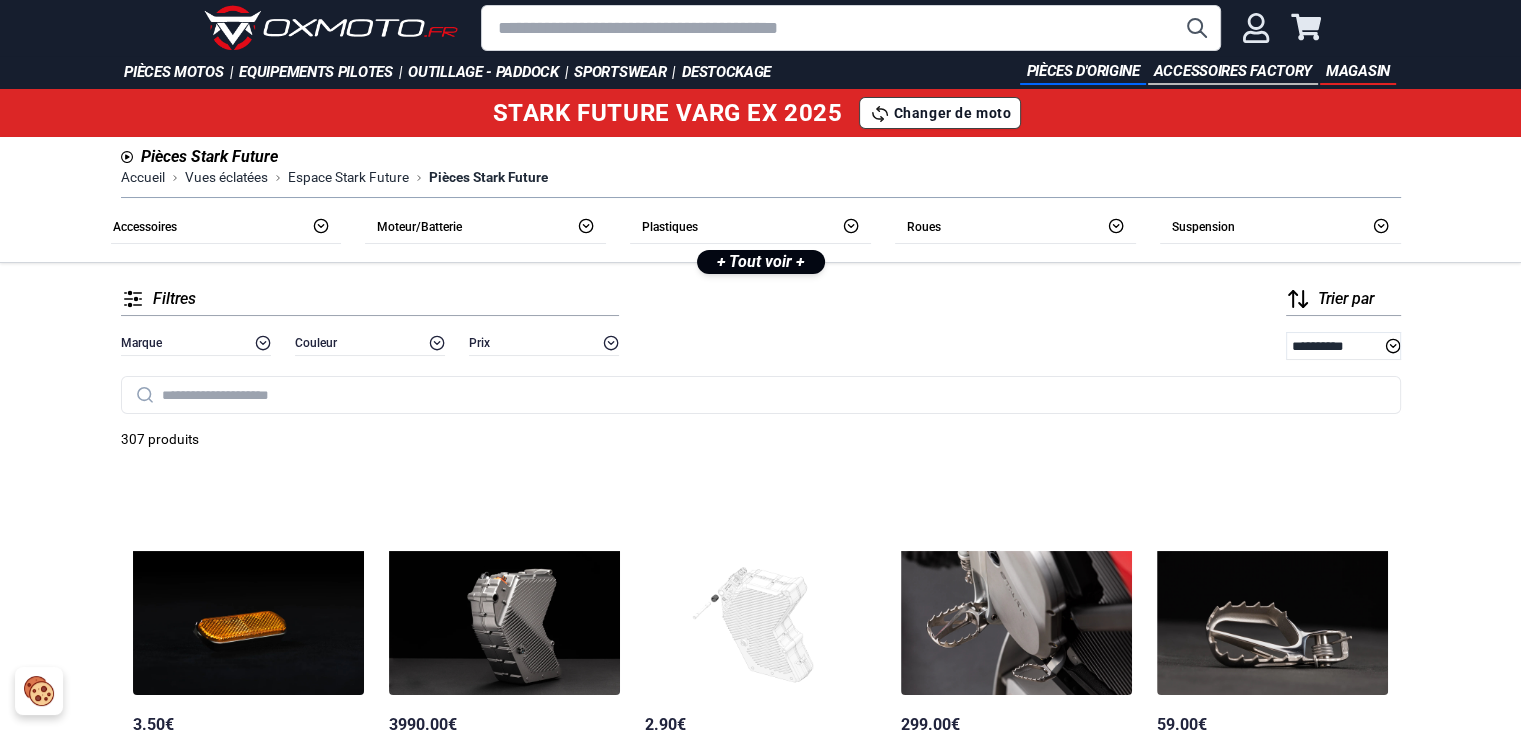 scroll, scrollTop: 0, scrollLeft: 0, axis: both 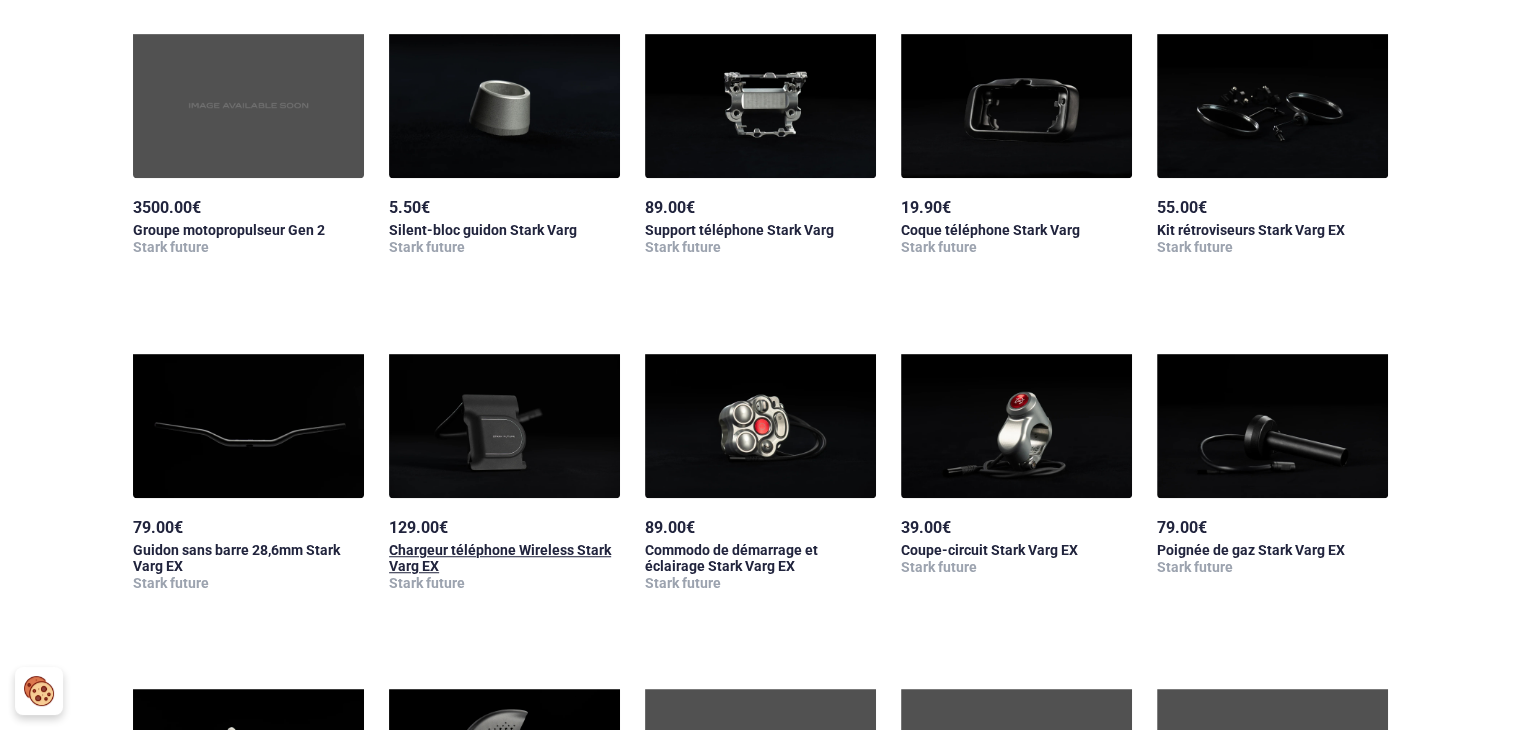 click on "Chargeur téléphone Wireless Stark Varg EX" at bounding box center [500, 558] 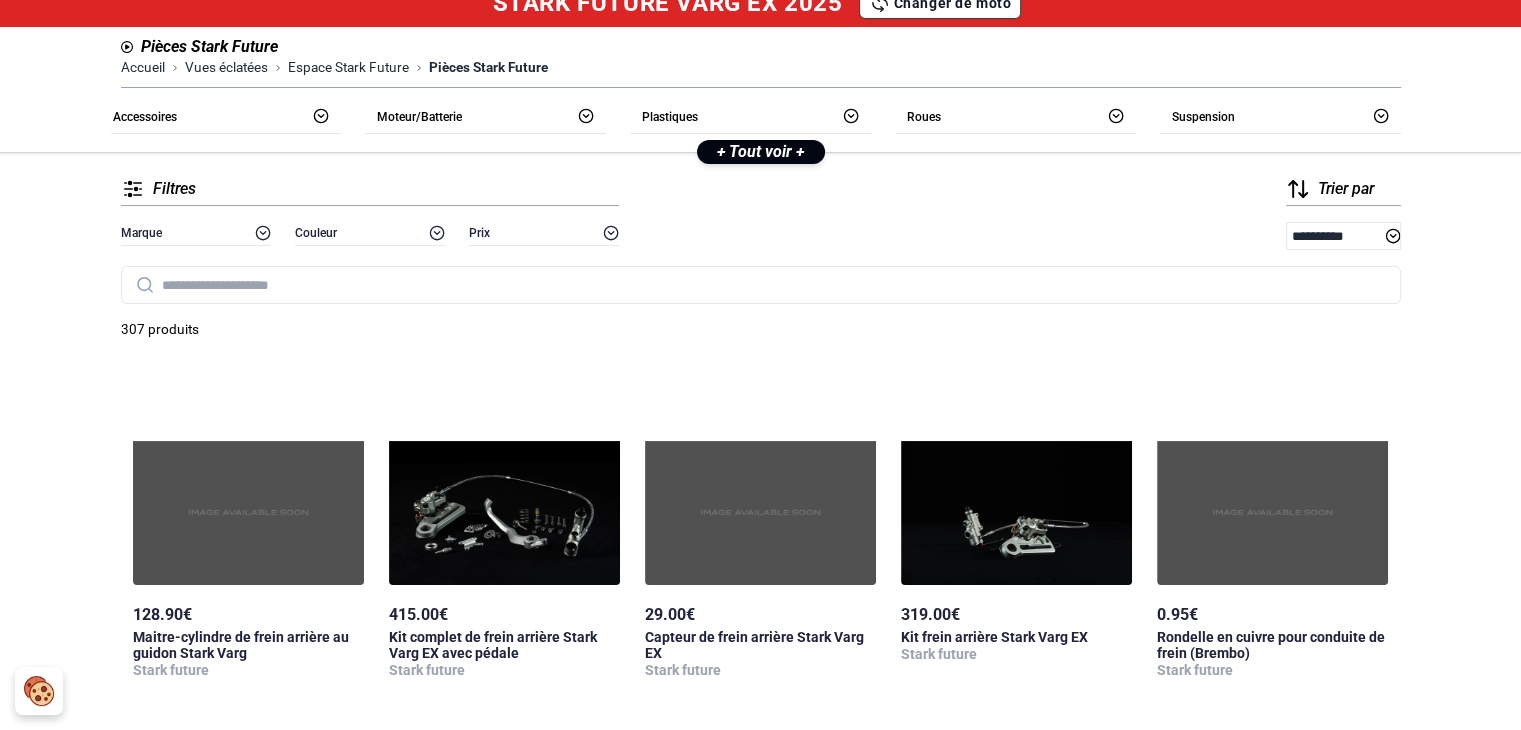 scroll, scrollTop: 98, scrollLeft: 0, axis: vertical 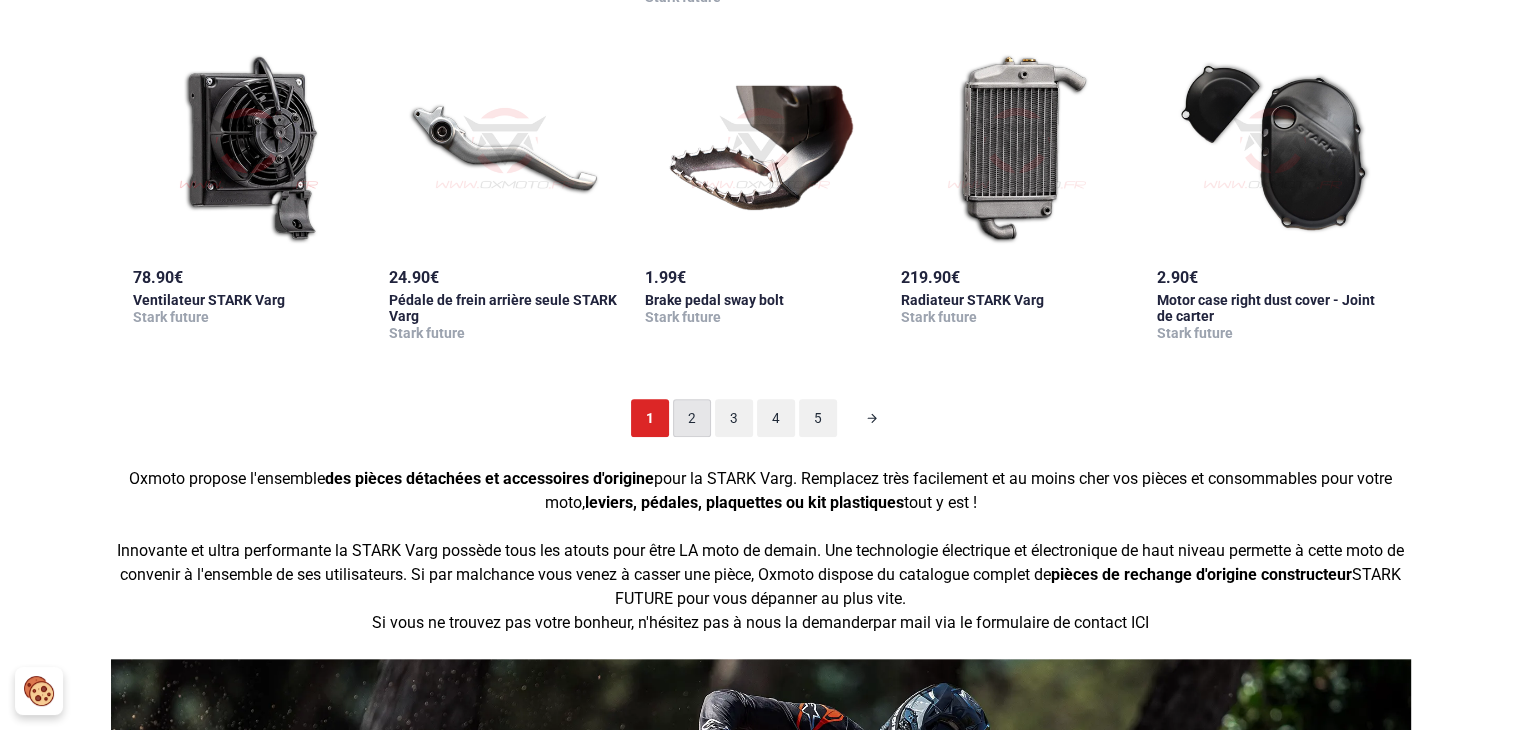 click on "2" at bounding box center (692, 418) 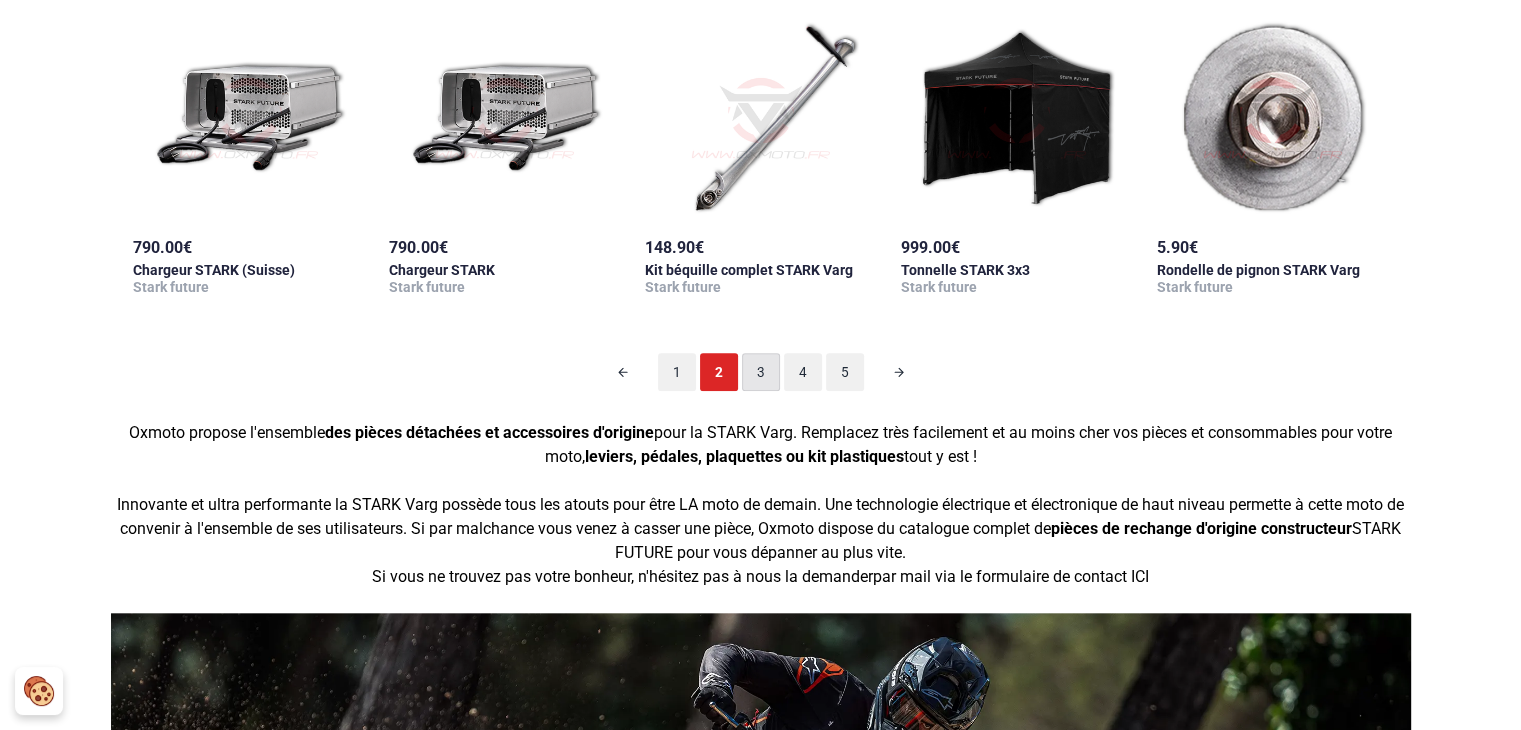 click on "3" at bounding box center [761, 372] 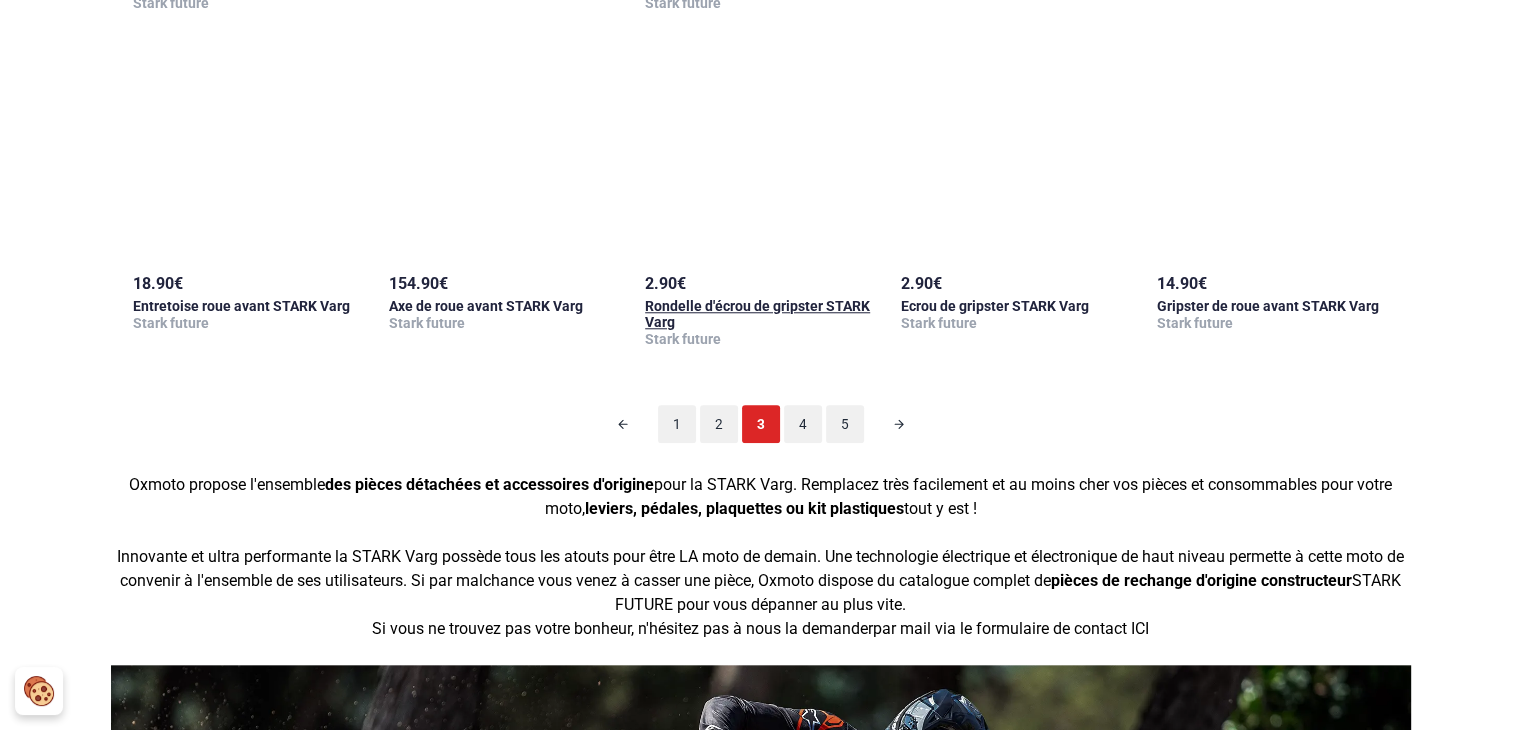 scroll, scrollTop: 1898, scrollLeft: 0, axis: vertical 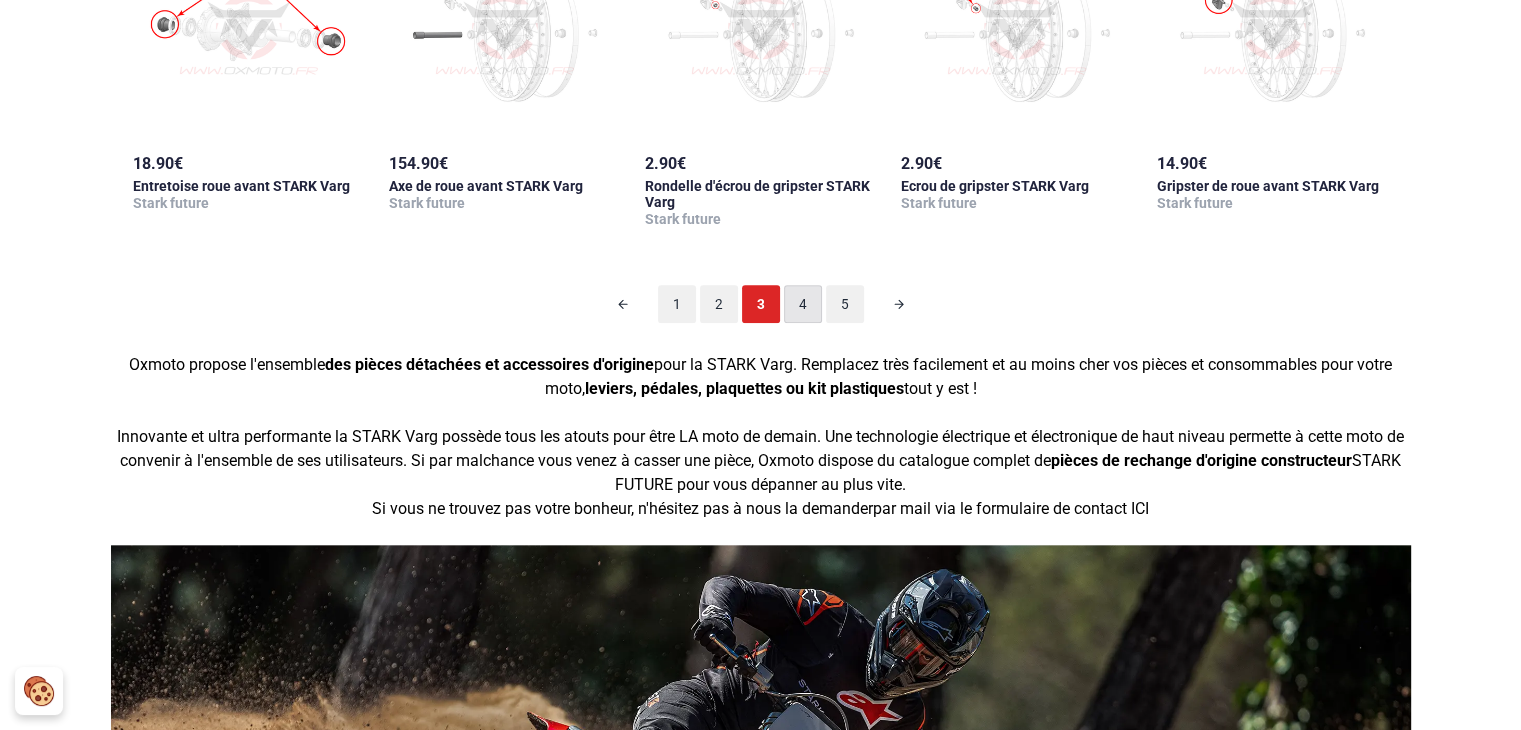 click on "4" at bounding box center [803, 304] 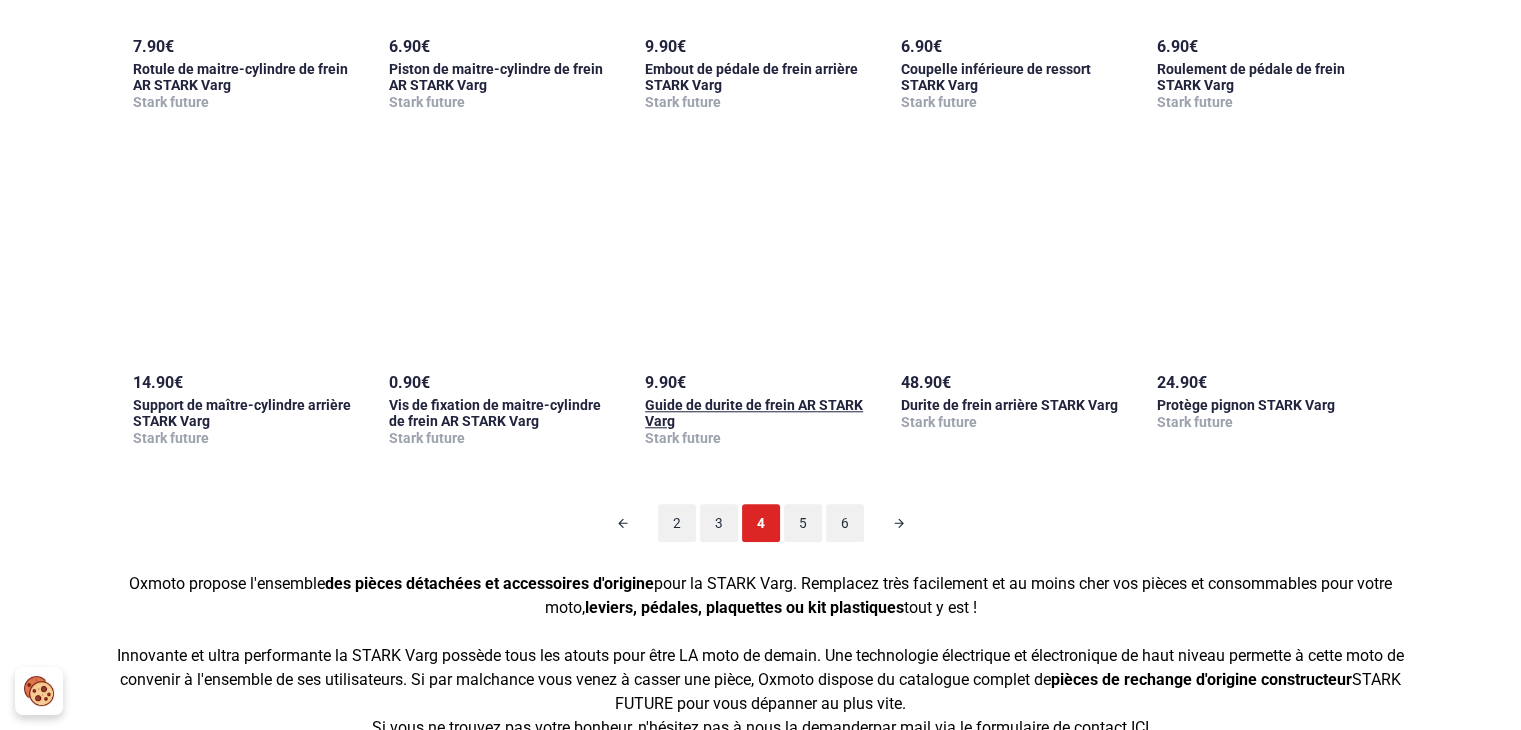 scroll, scrollTop: 1698, scrollLeft: 0, axis: vertical 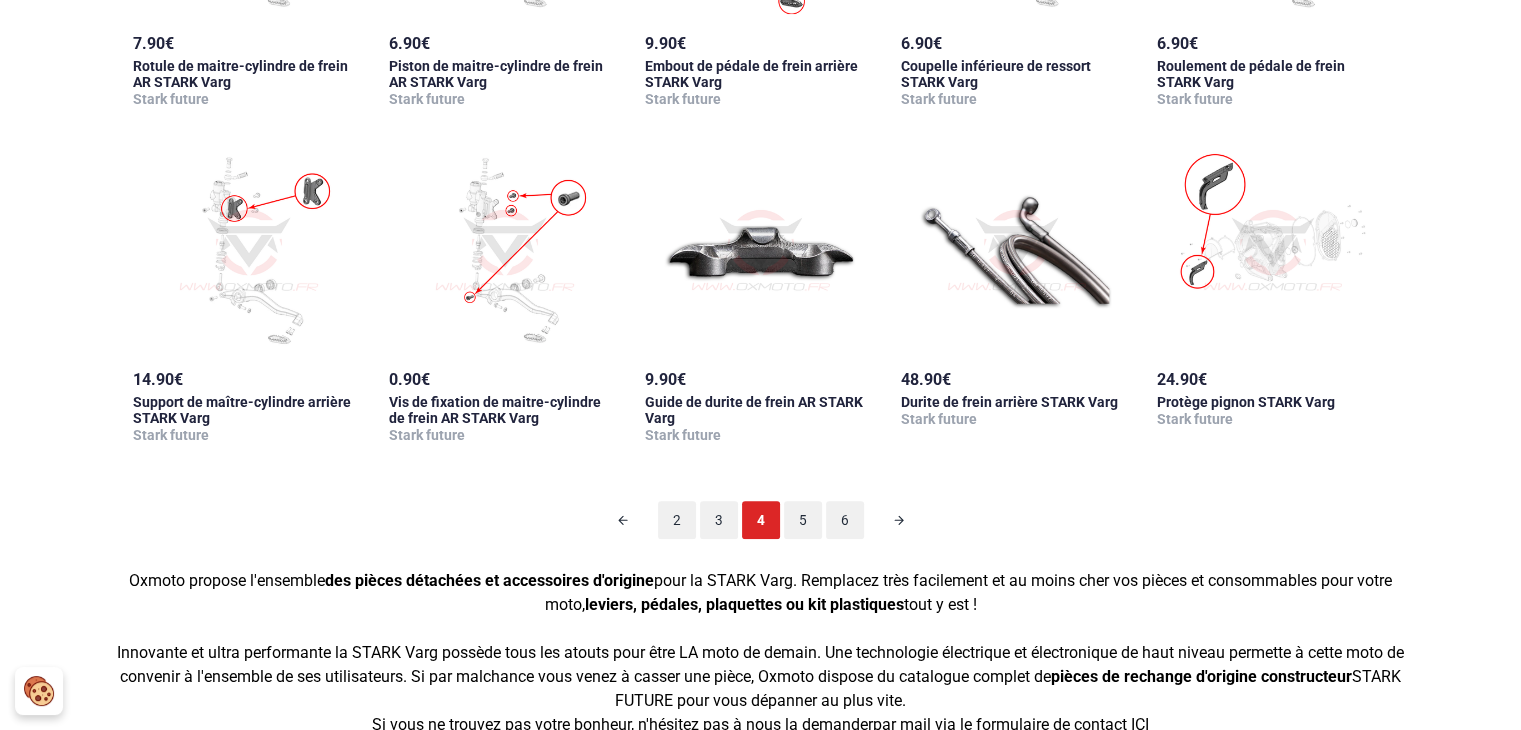 click on "5" at bounding box center [803, 520] 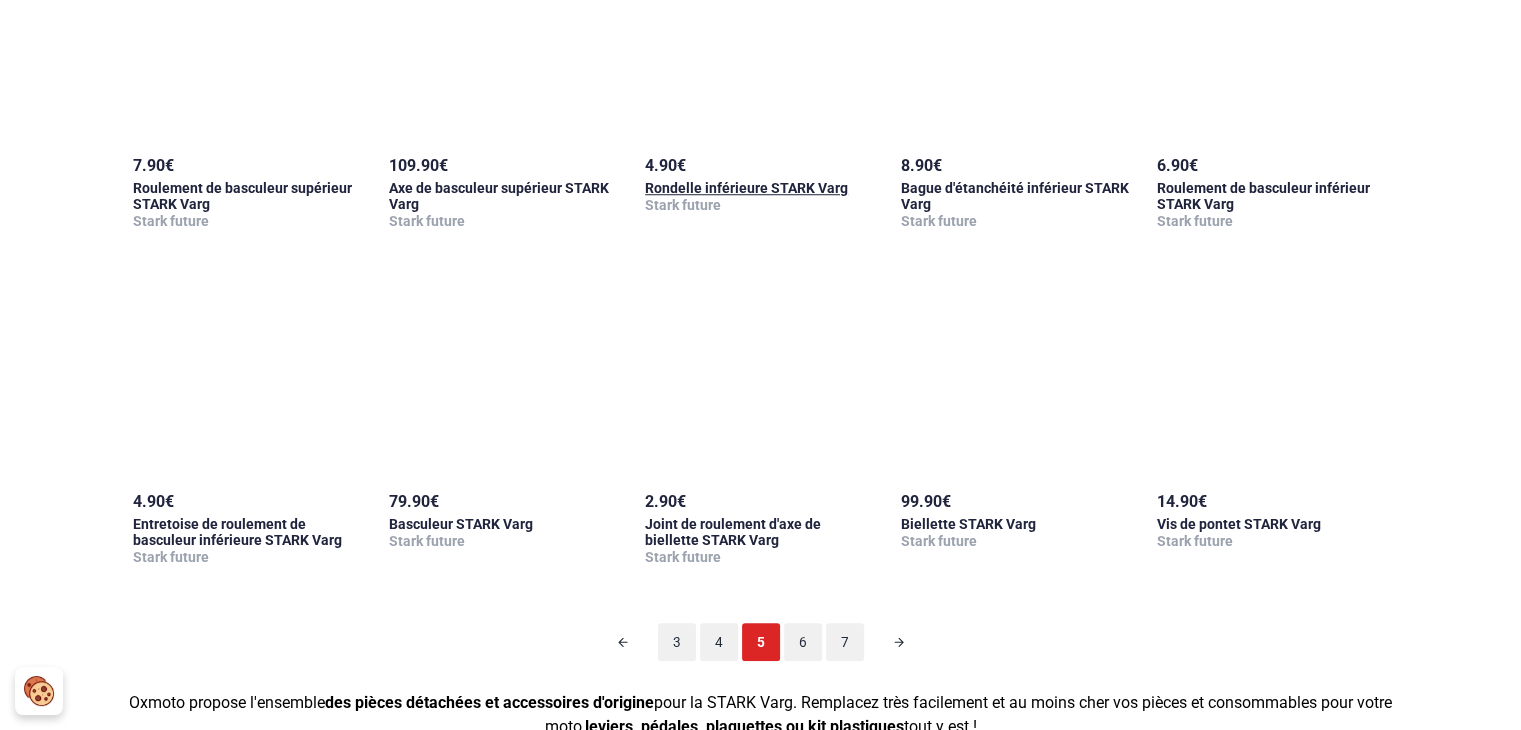 scroll, scrollTop: 1698, scrollLeft: 0, axis: vertical 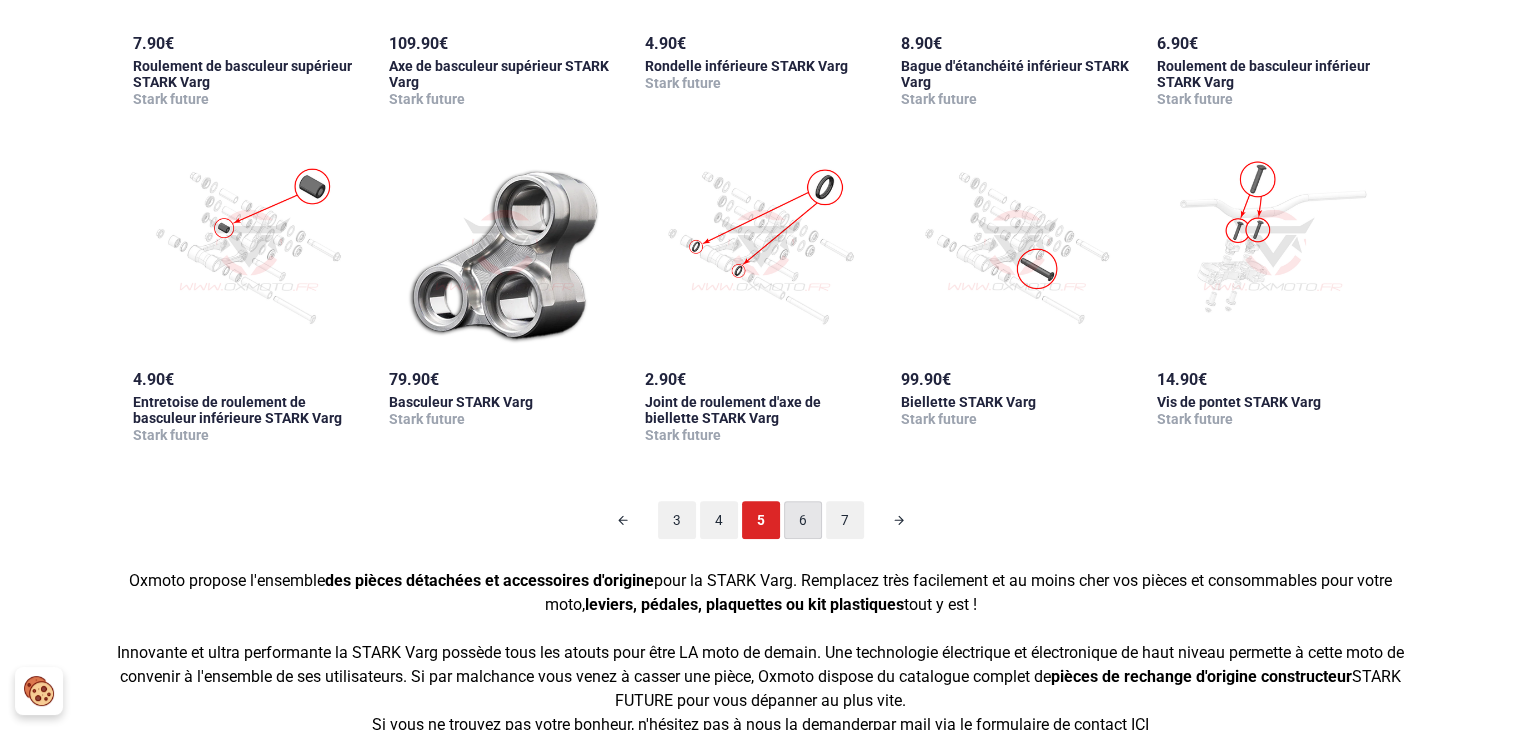 click on "6" at bounding box center [803, 520] 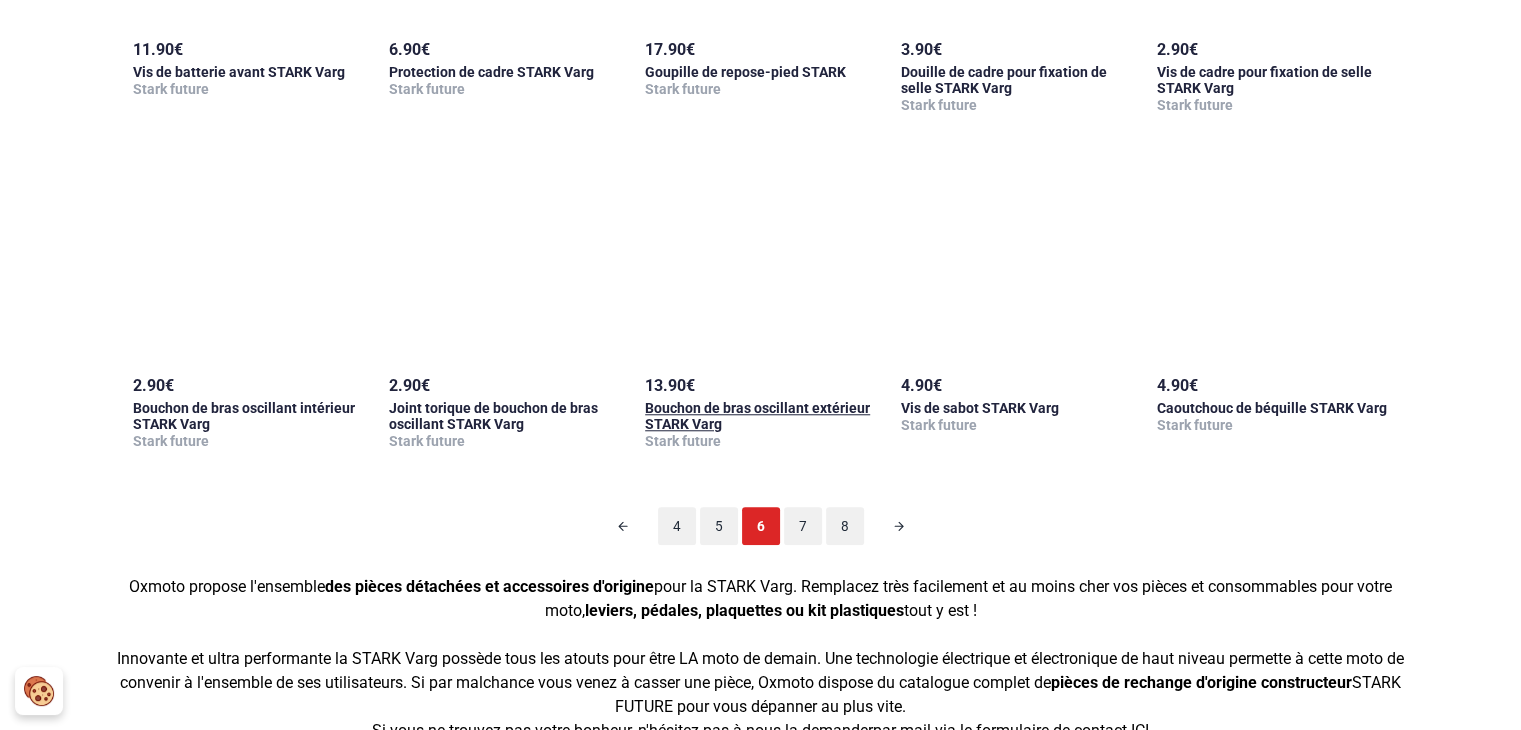 scroll, scrollTop: 1698, scrollLeft: 0, axis: vertical 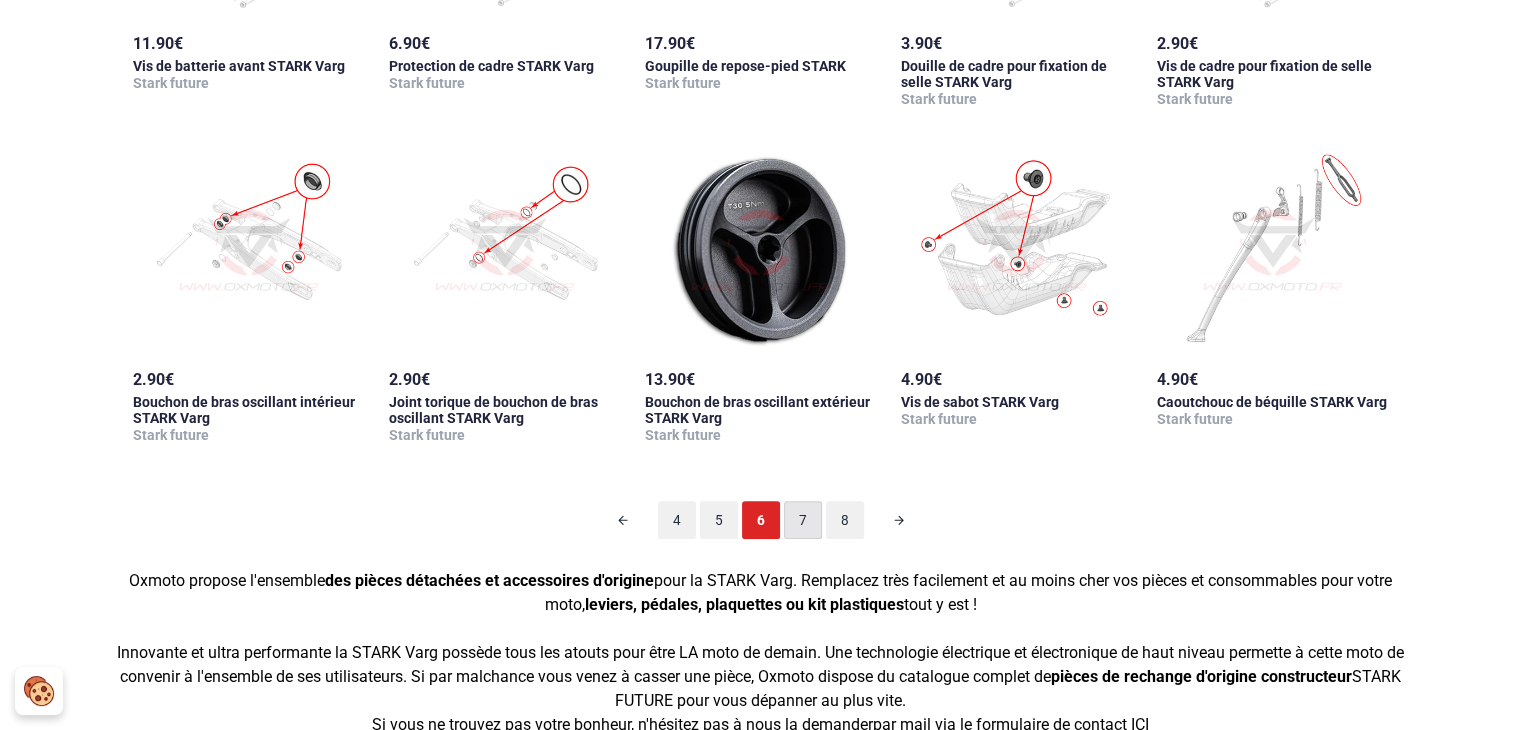 click on "7" at bounding box center [803, 520] 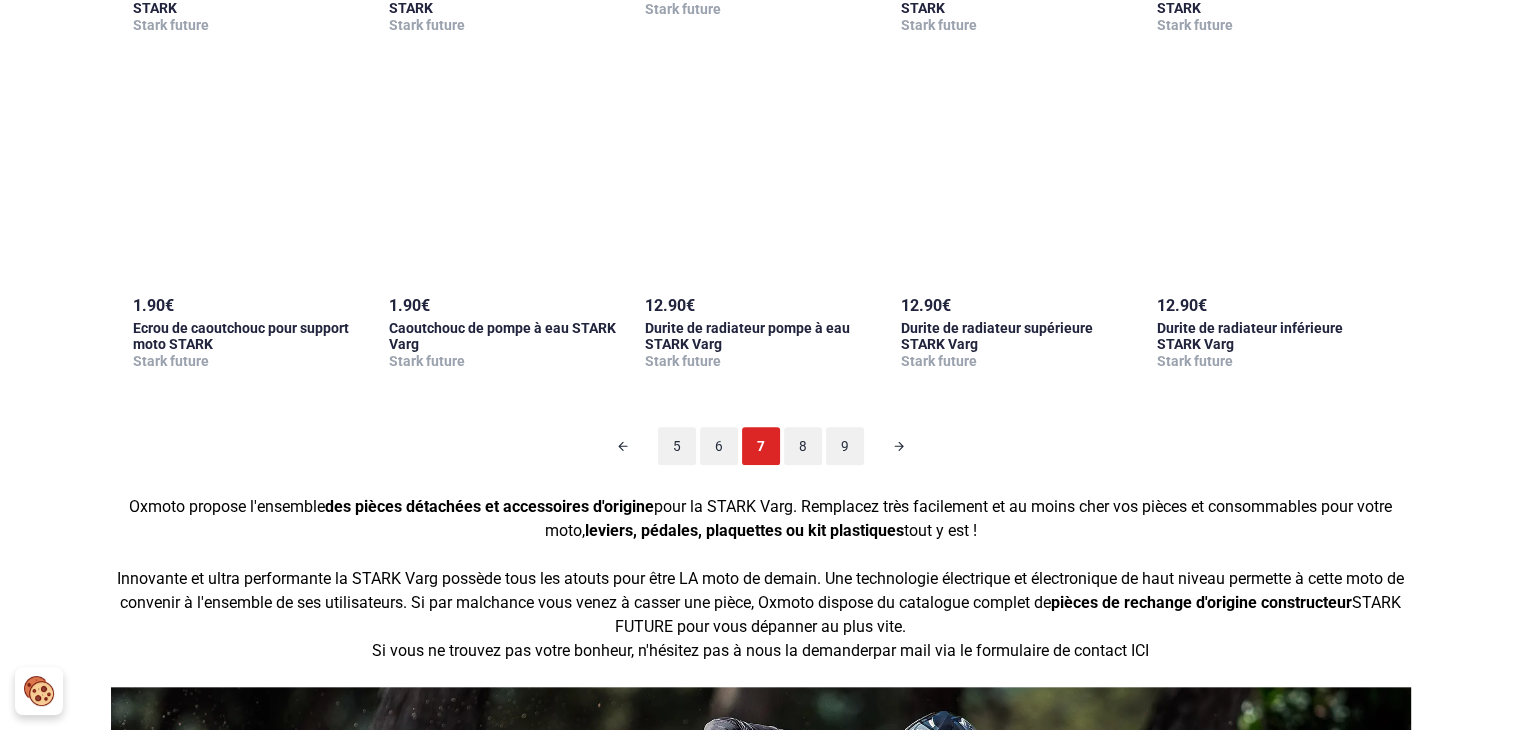 scroll, scrollTop: 1798, scrollLeft: 0, axis: vertical 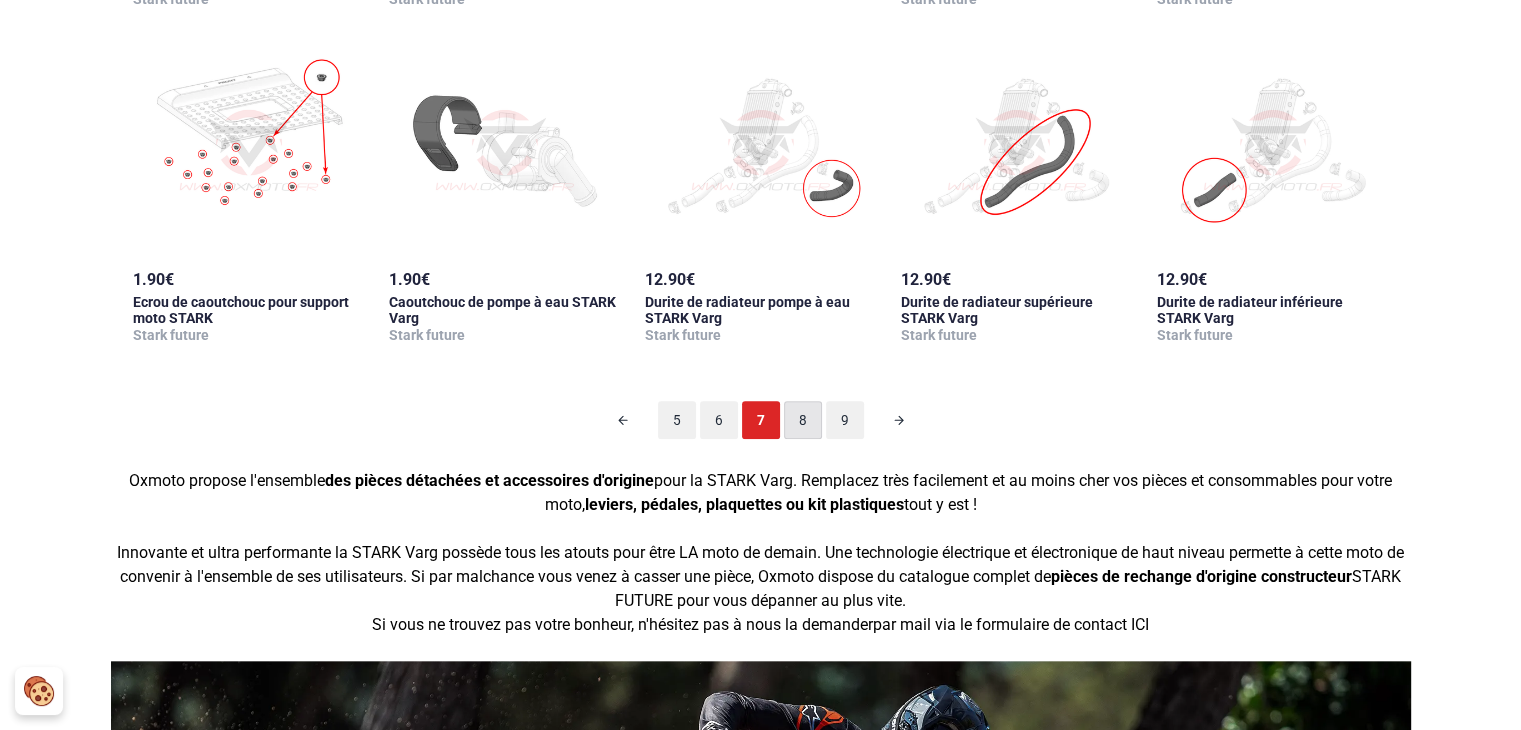 click on "8" at bounding box center [803, 420] 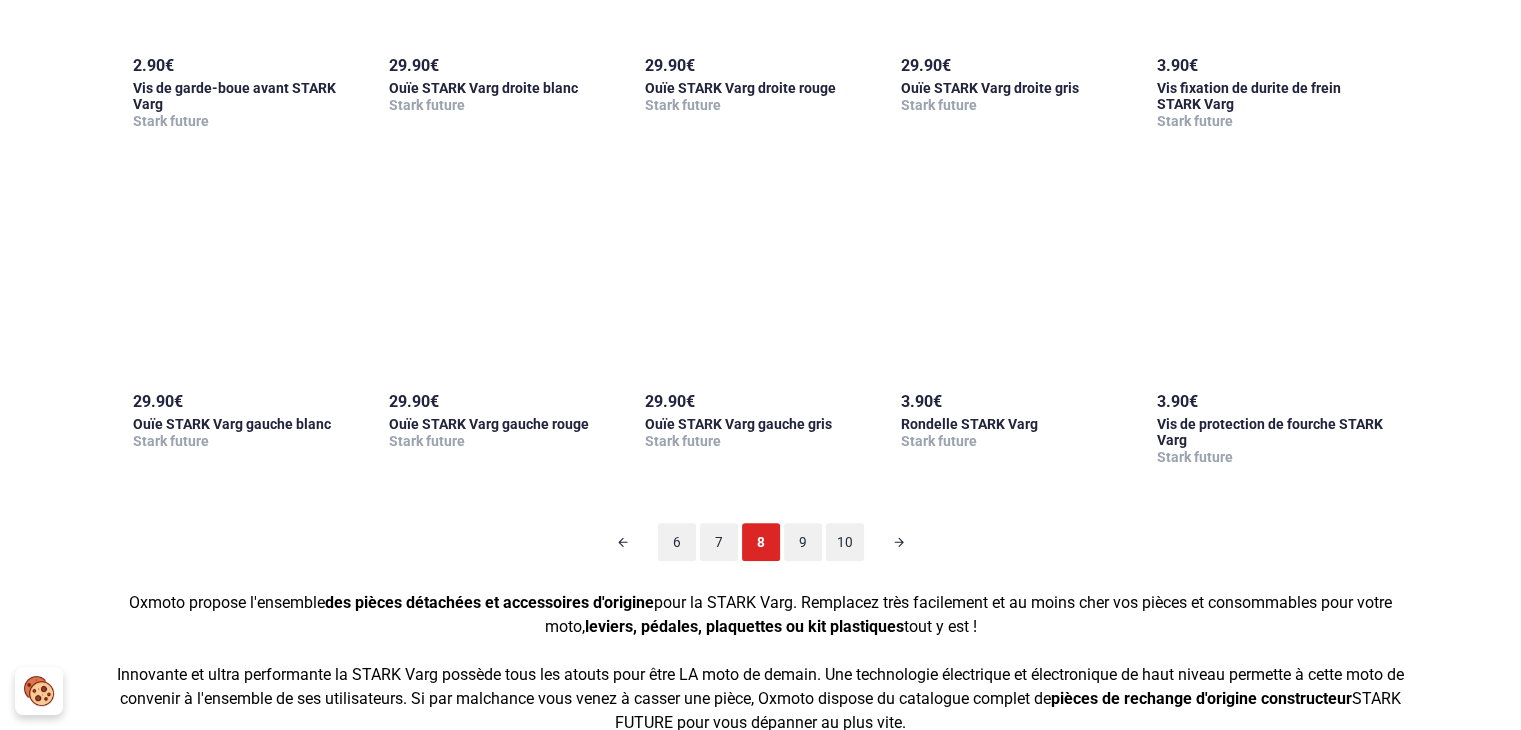 scroll, scrollTop: 1698, scrollLeft: 0, axis: vertical 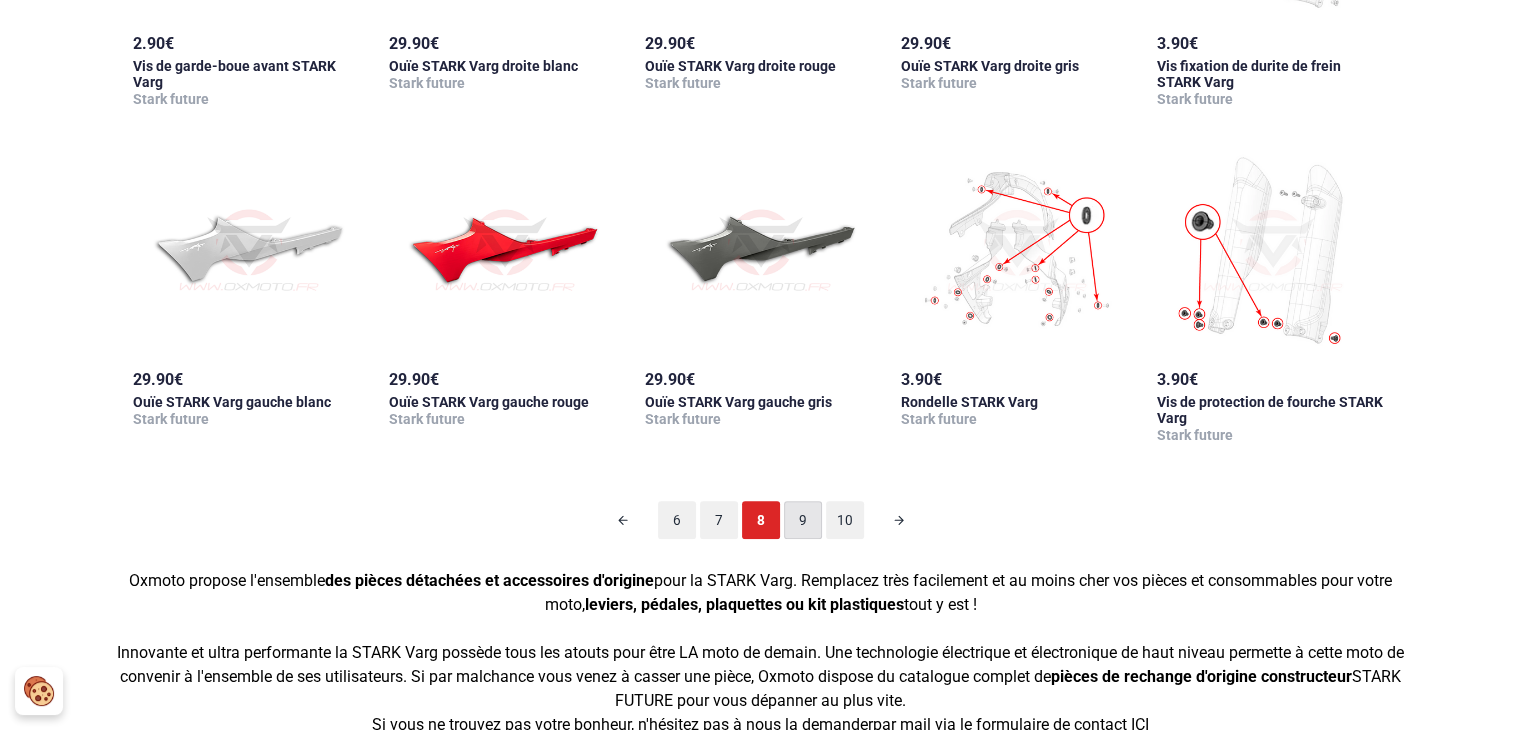 click on "9" at bounding box center [803, 520] 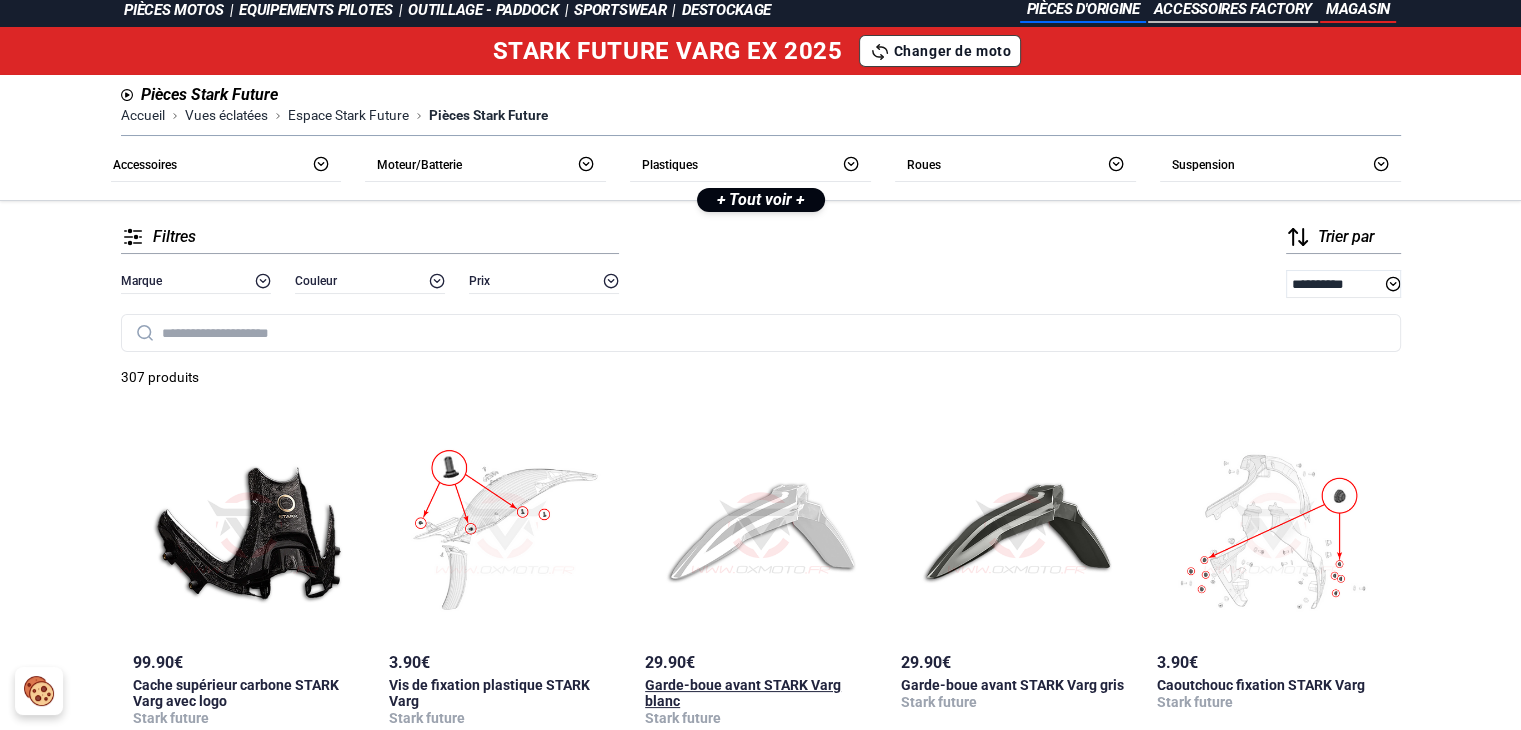 scroll, scrollTop: 0, scrollLeft: 0, axis: both 